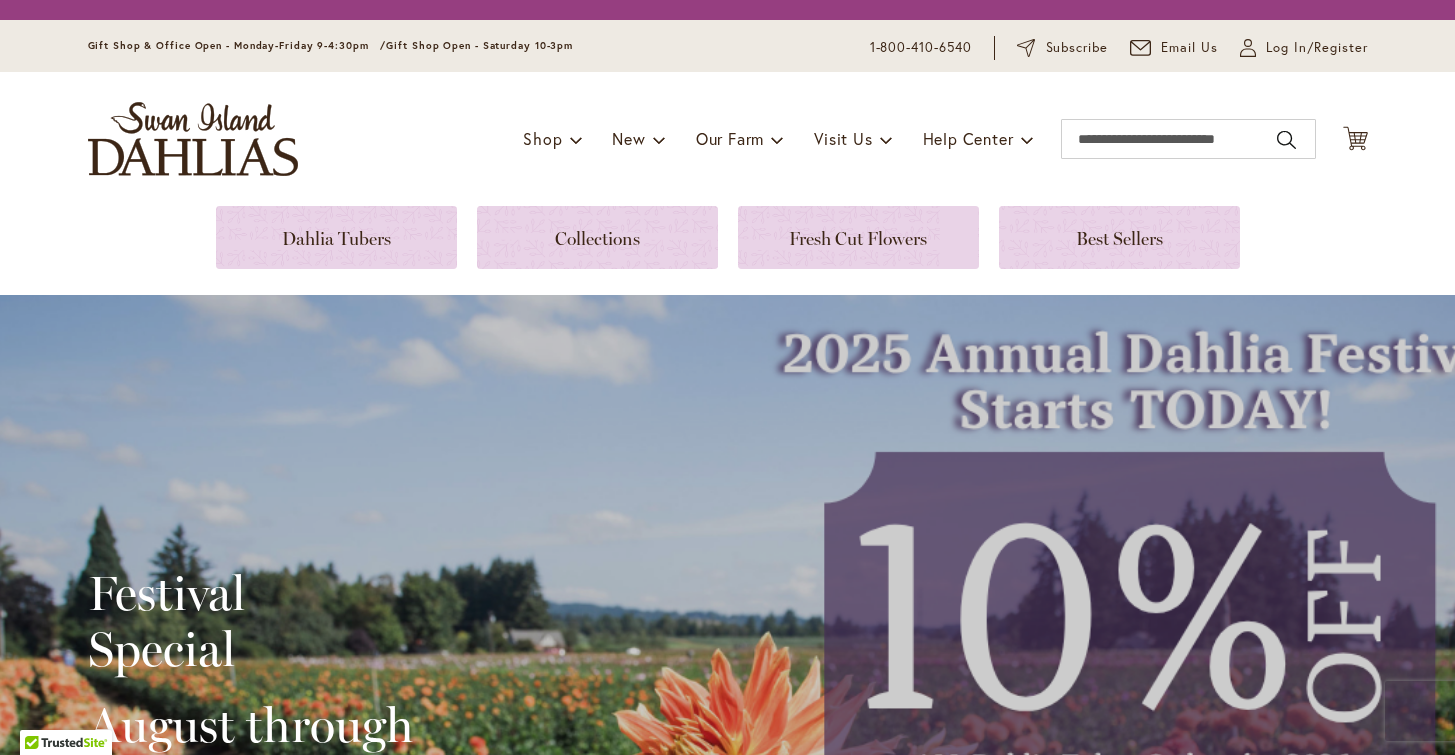 scroll, scrollTop: 0, scrollLeft: 0, axis: both 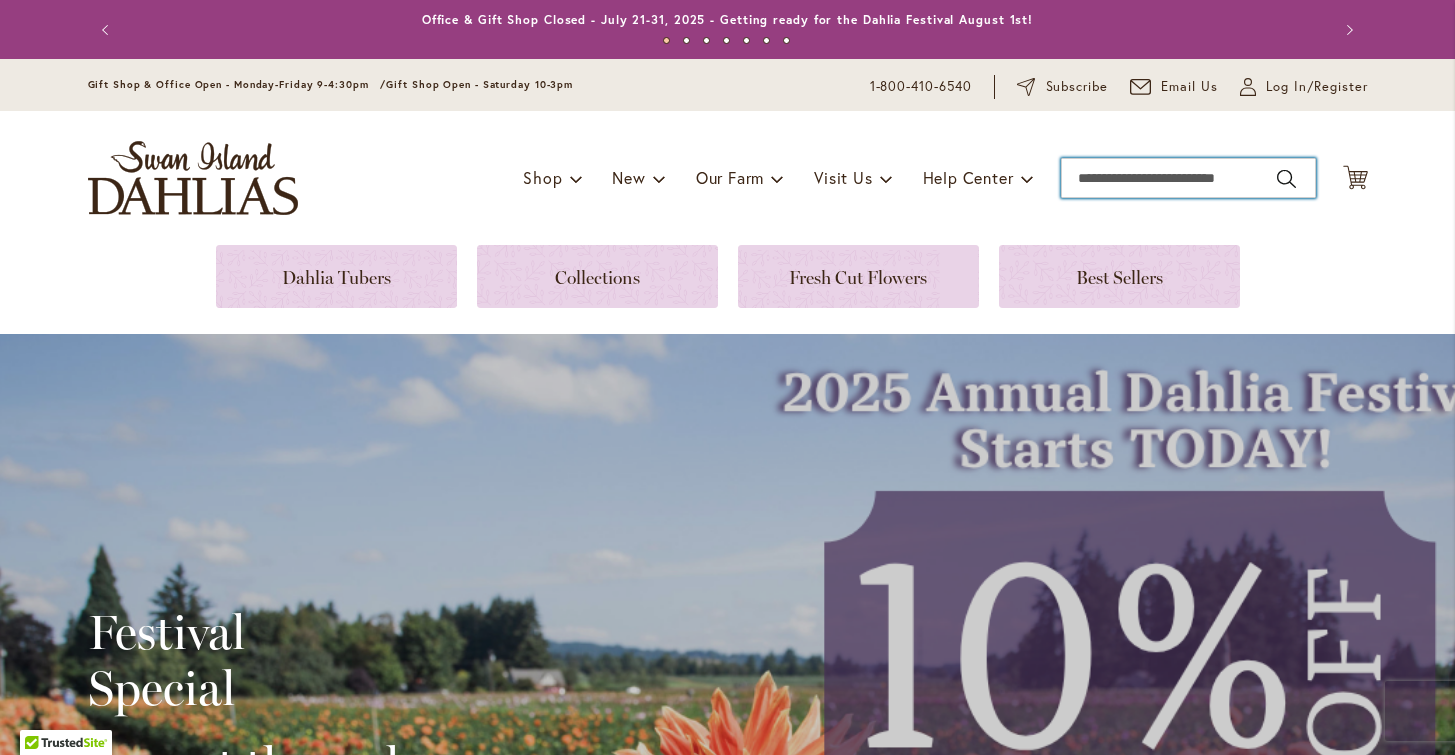 click on "Search" at bounding box center (1188, 178) 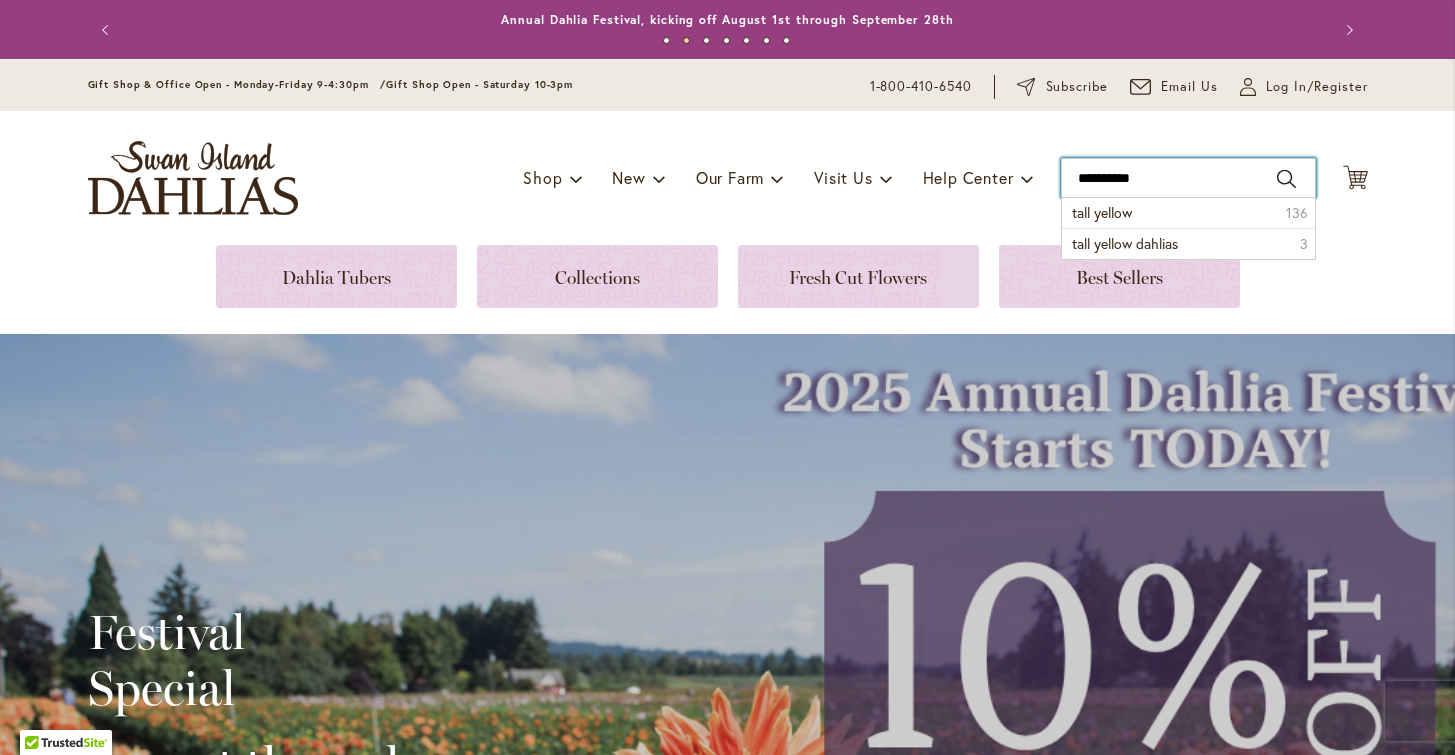 type on "**********" 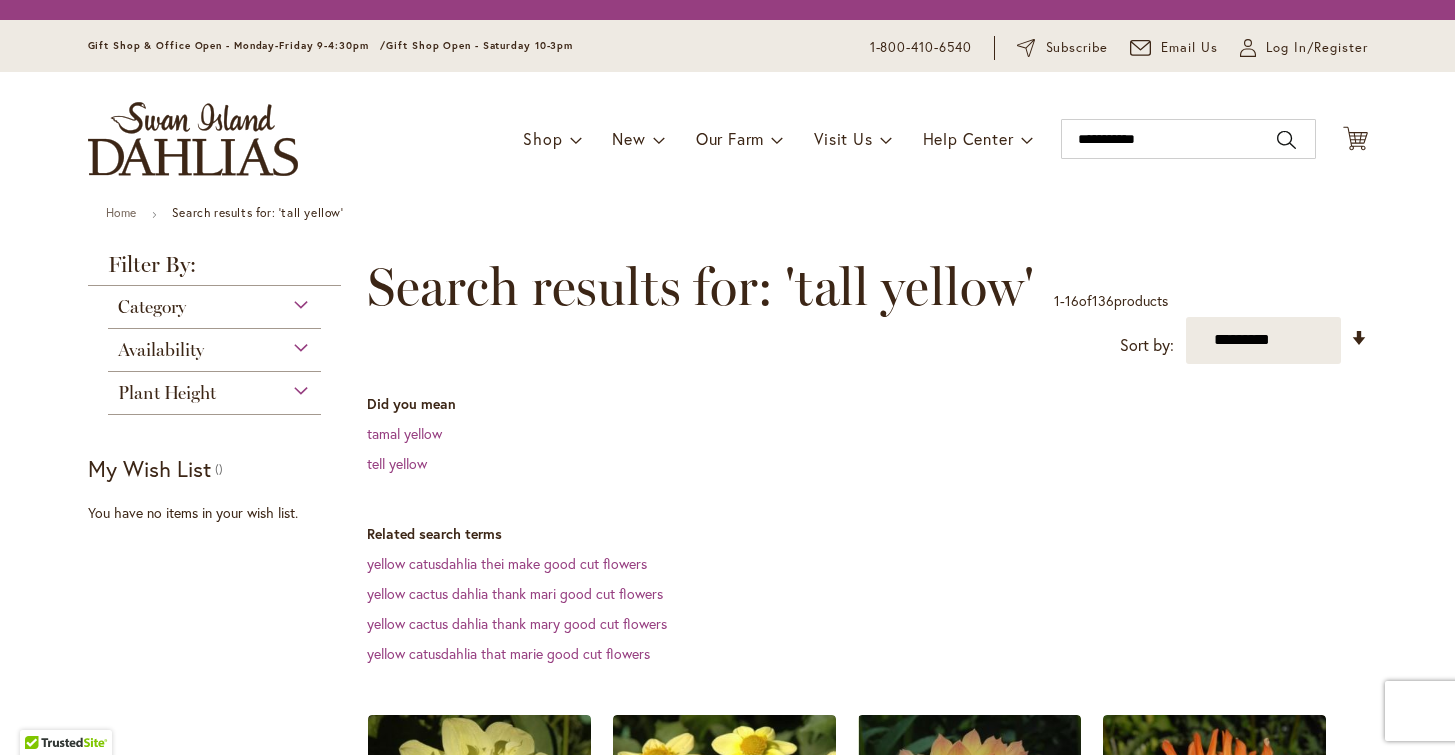scroll, scrollTop: 0, scrollLeft: 0, axis: both 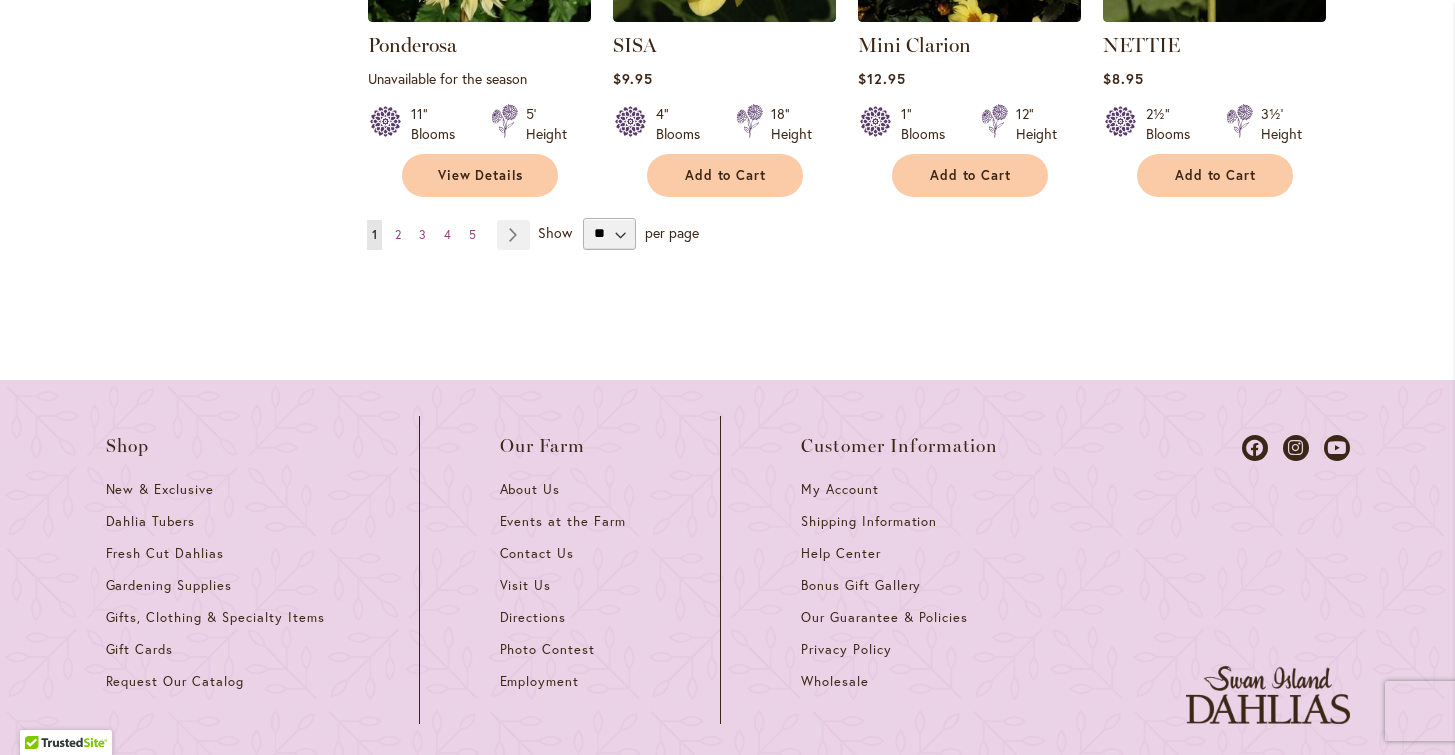 click on "**********" at bounding box center [860, -801] 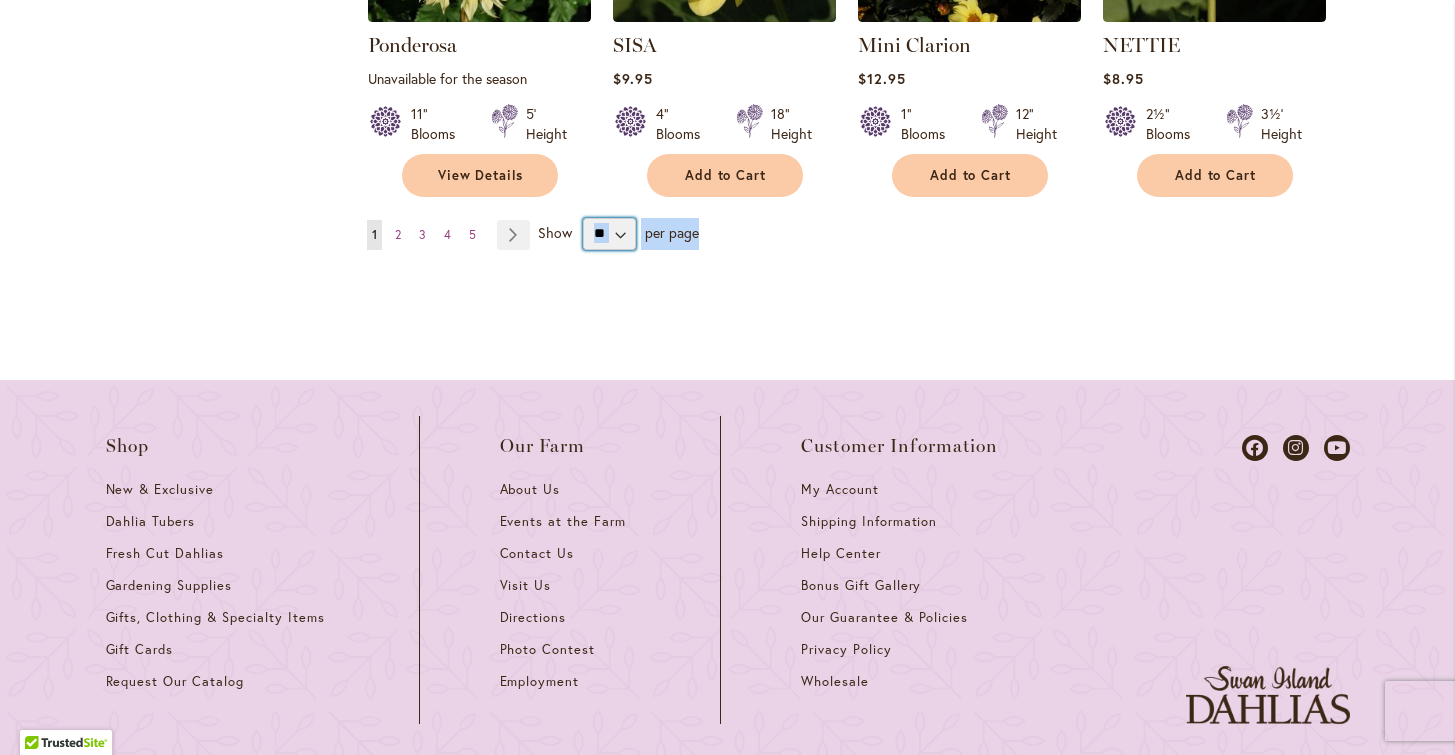 select on "**" 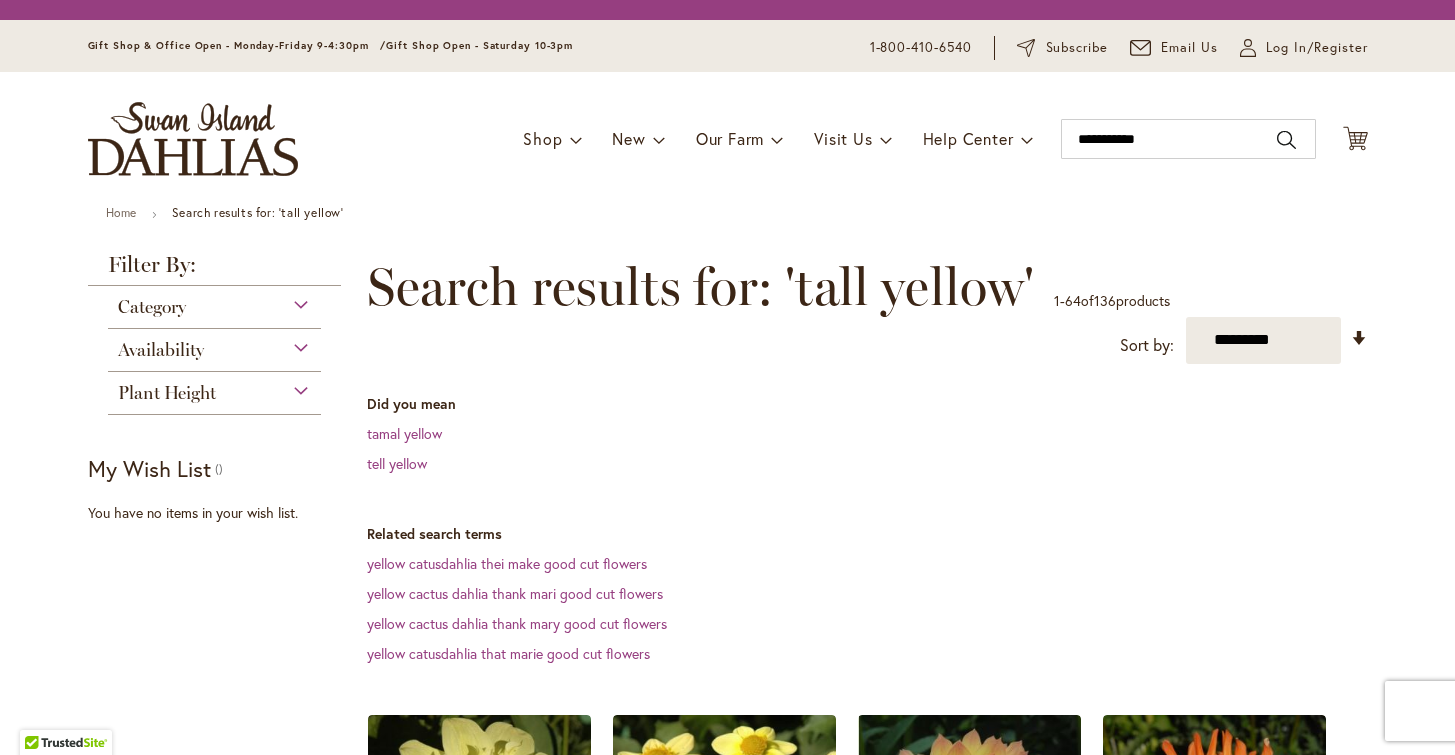 scroll, scrollTop: 0, scrollLeft: 0, axis: both 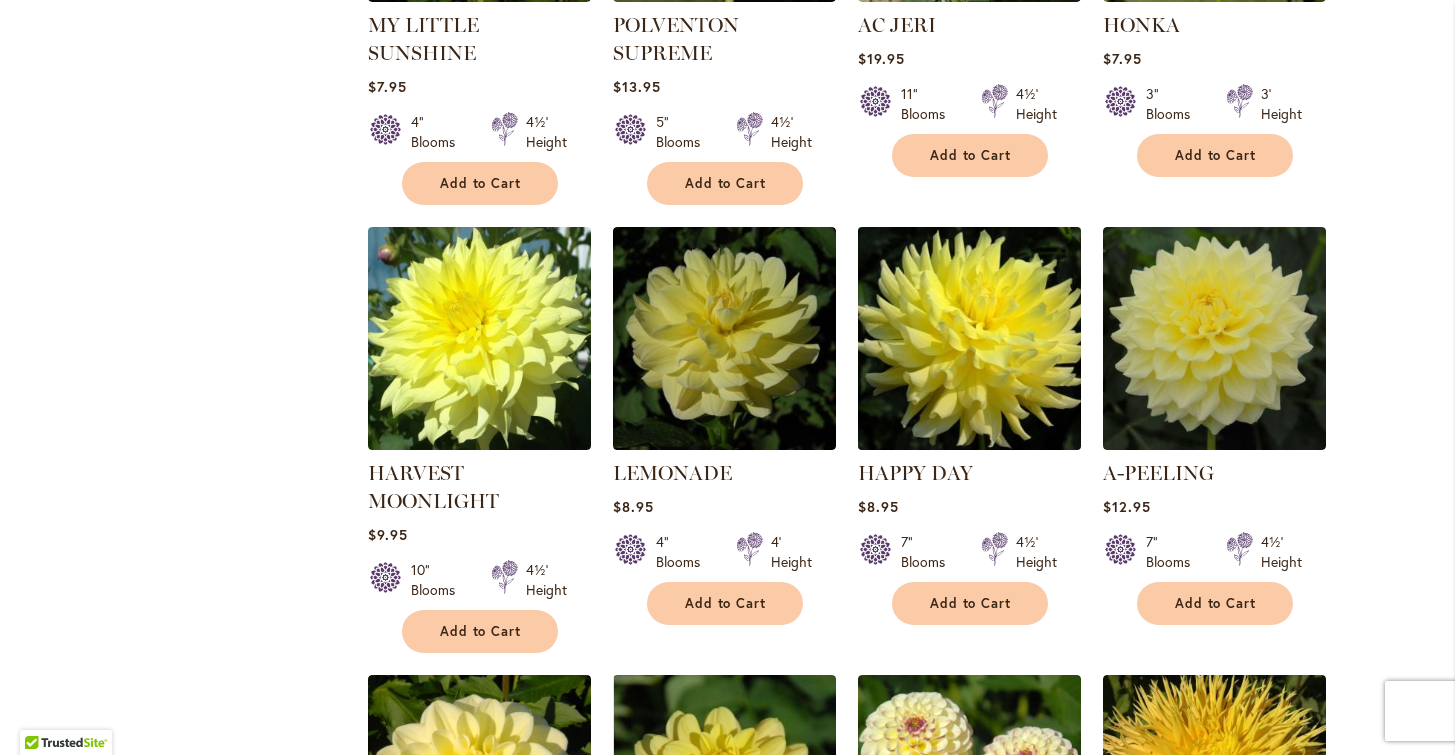 click at bounding box center (969, 338) 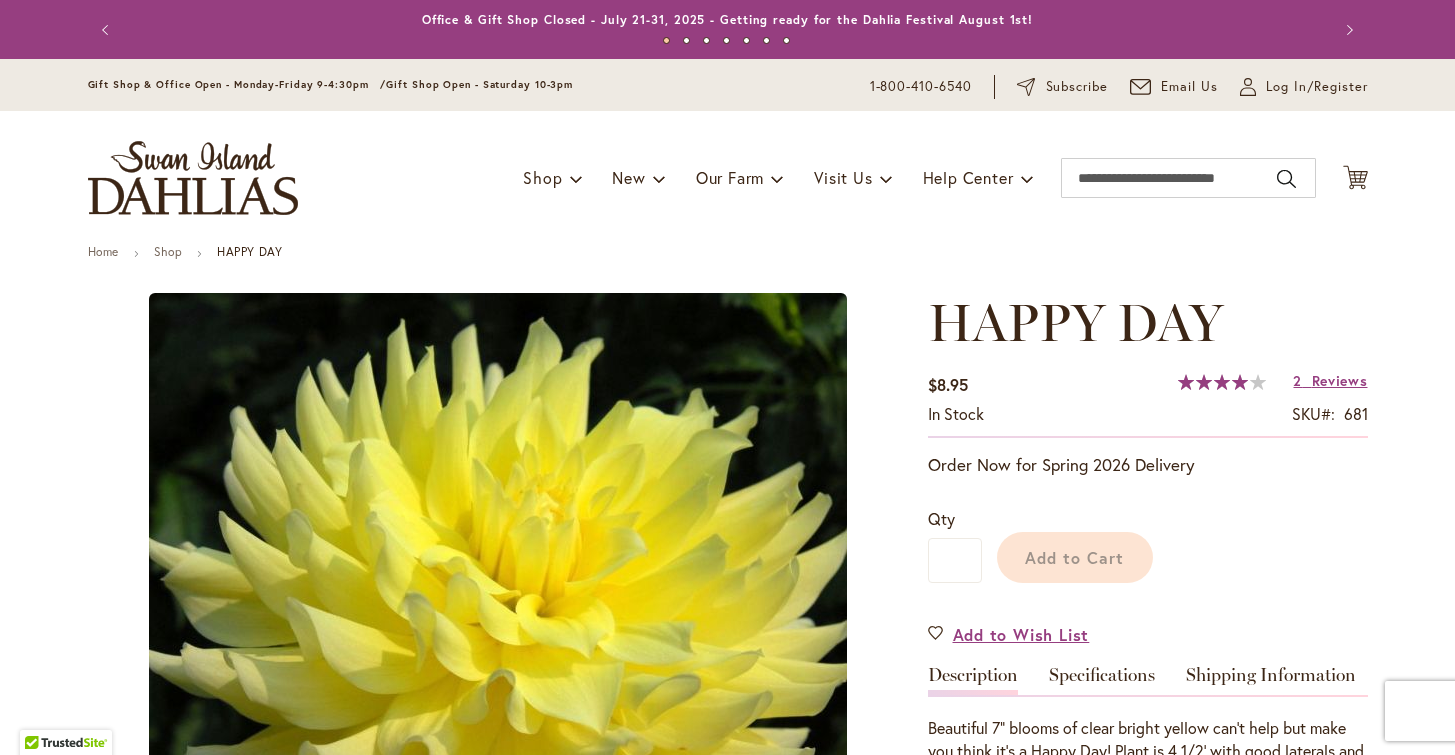 scroll, scrollTop: 0, scrollLeft: 0, axis: both 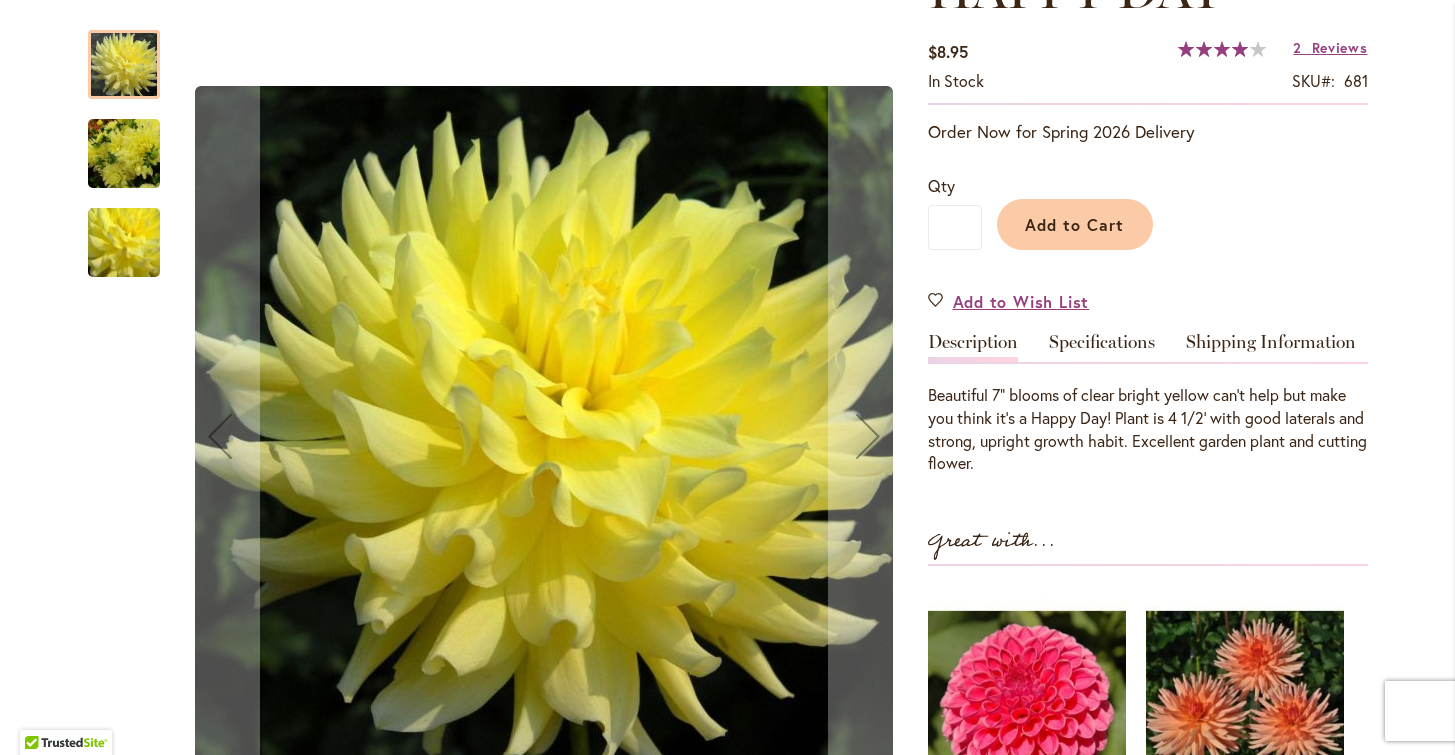 click at bounding box center [124, 154] 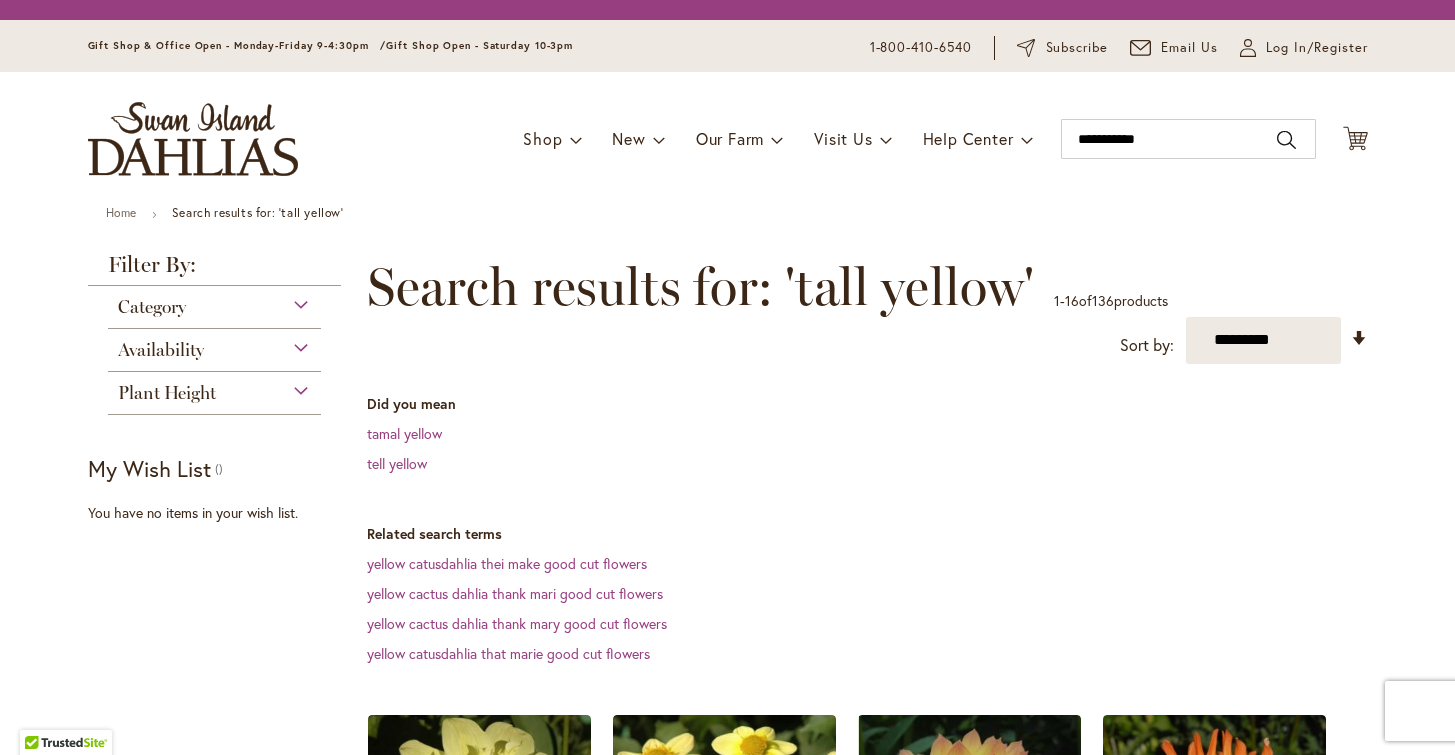 scroll, scrollTop: 0, scrollLeft: 0, axis: both 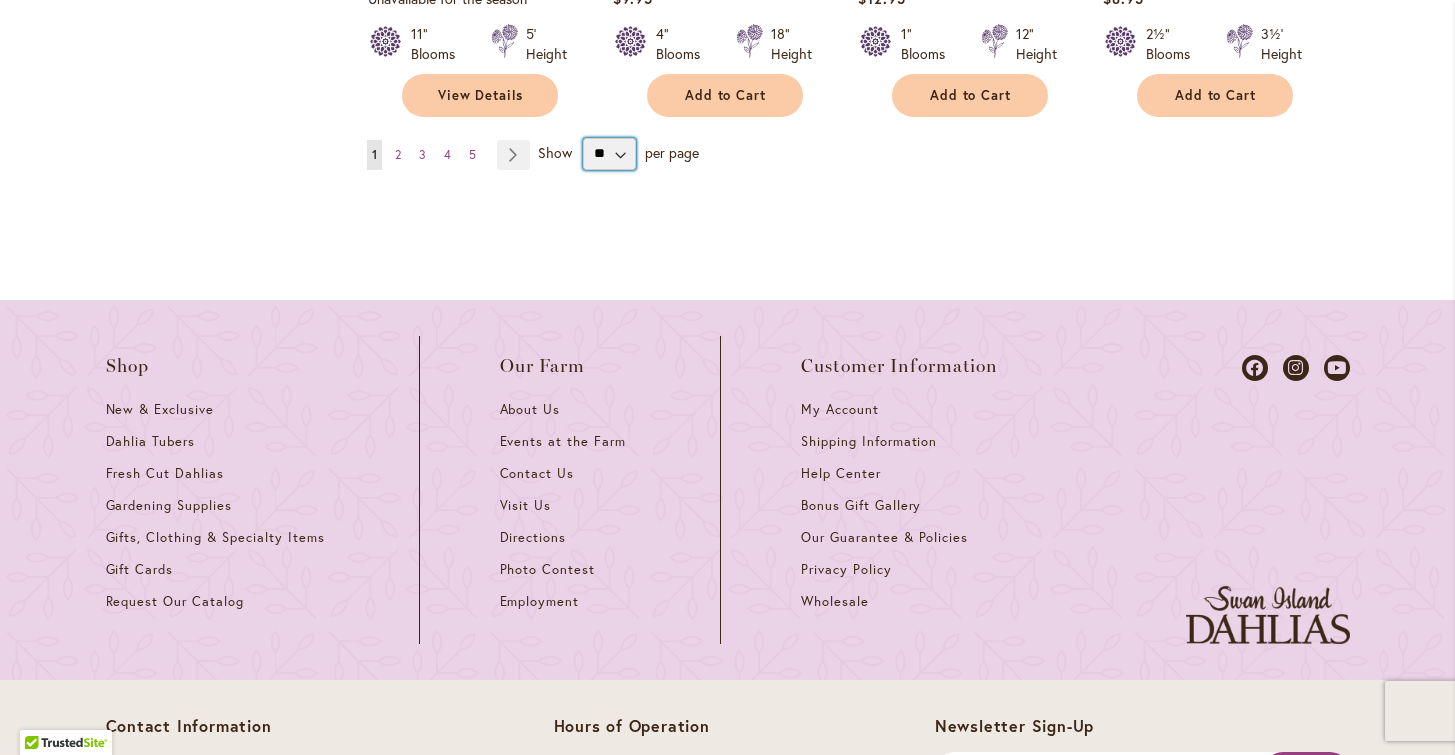 select on "**" 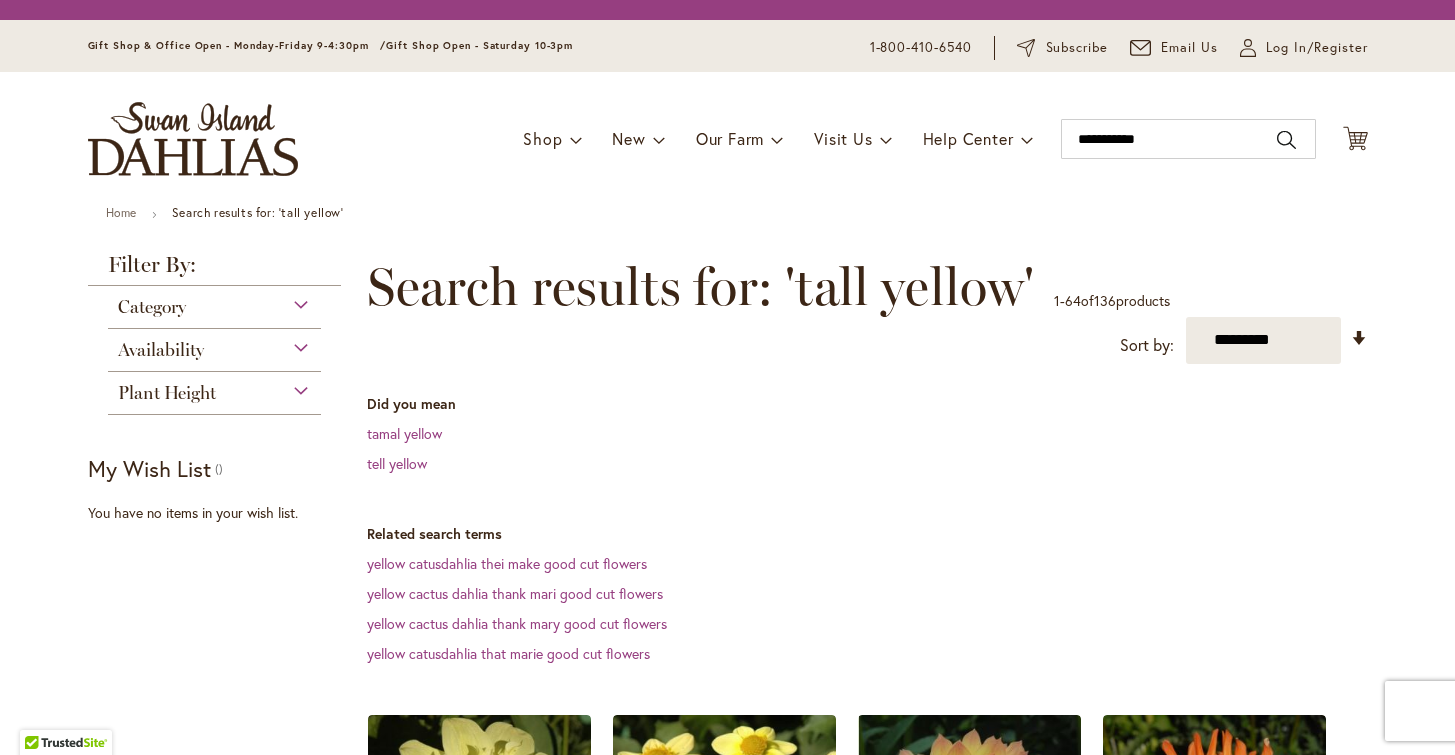 scroll, scrollTop: 0, scrollLeft: 0, axis: both 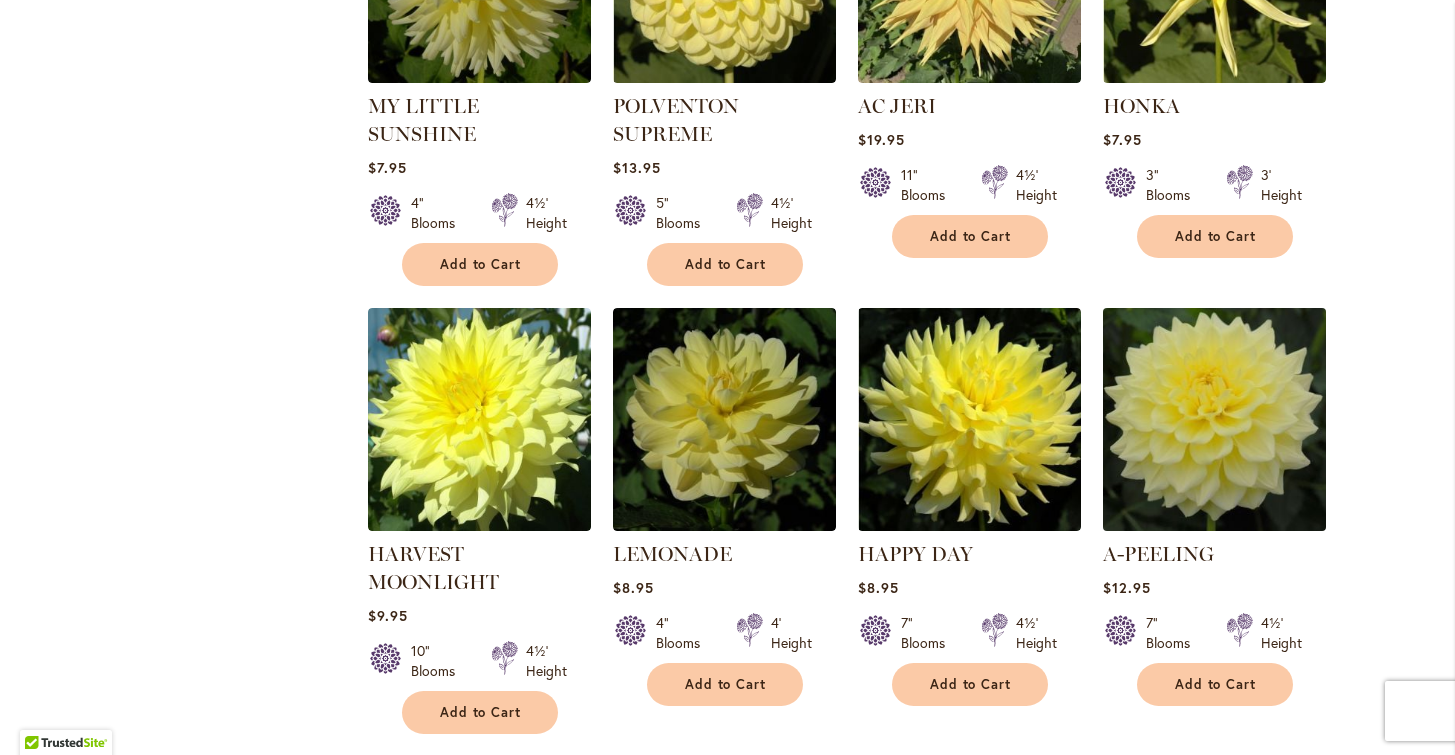 click at bounding box center [1214, 419] 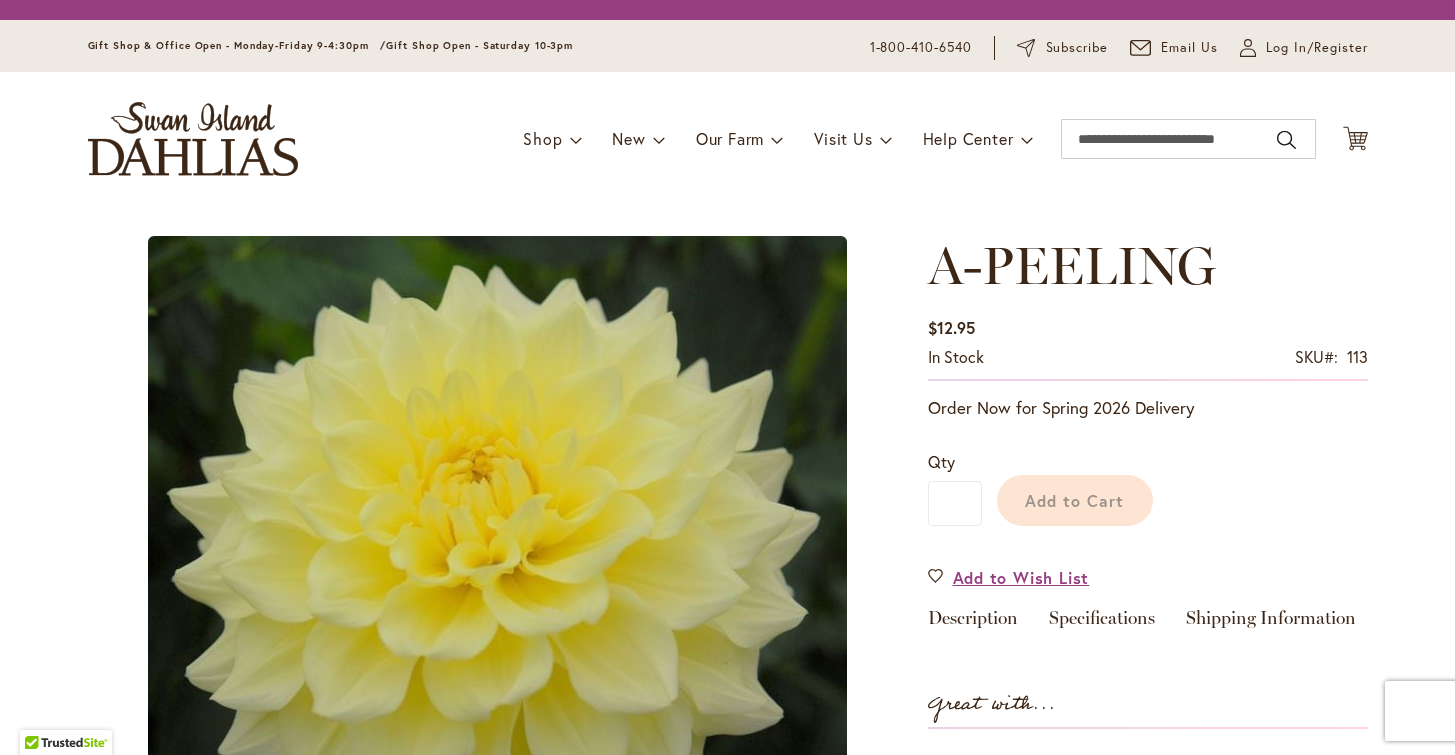 scroll, scrollTop: 0, scrollLeft: 0, axis: both 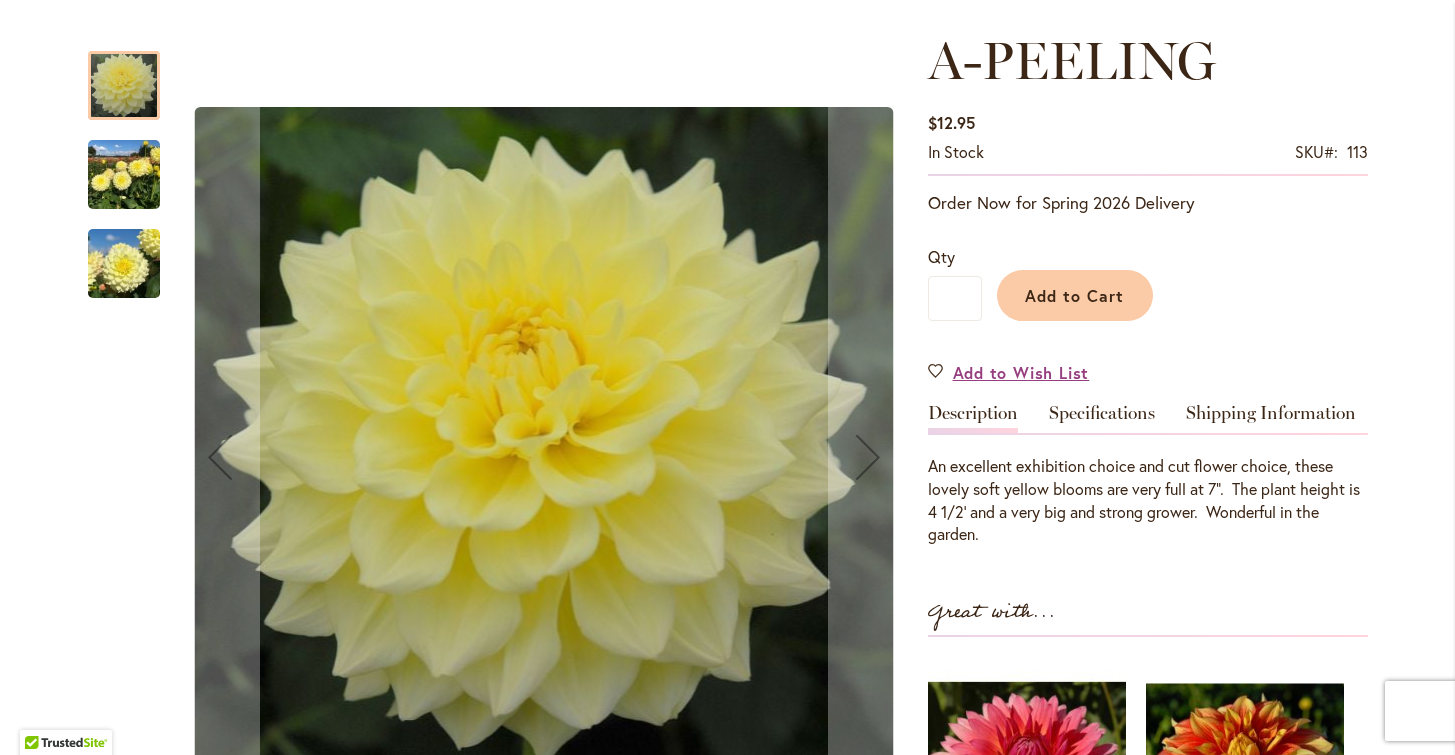 click at bounding box center [124, 175] 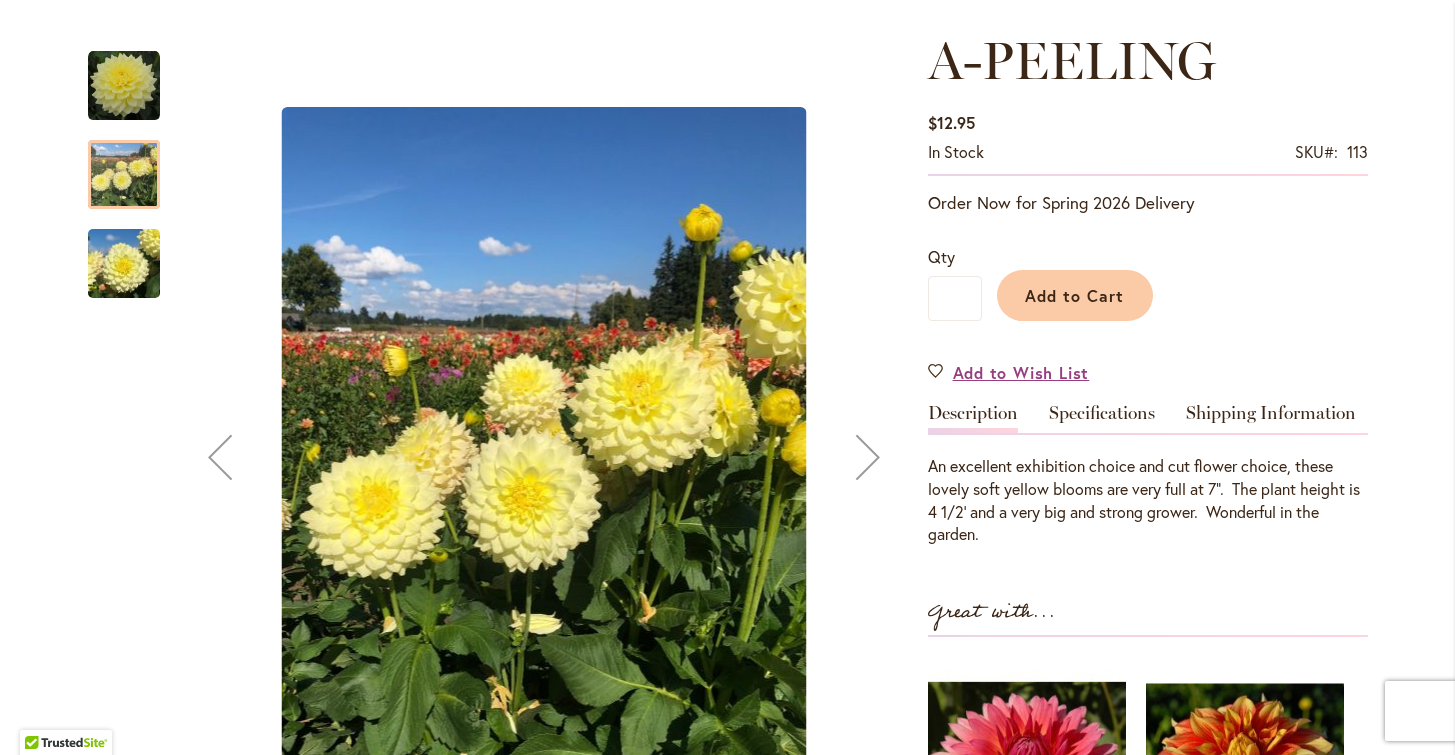 click at bounding box center [124, 264] 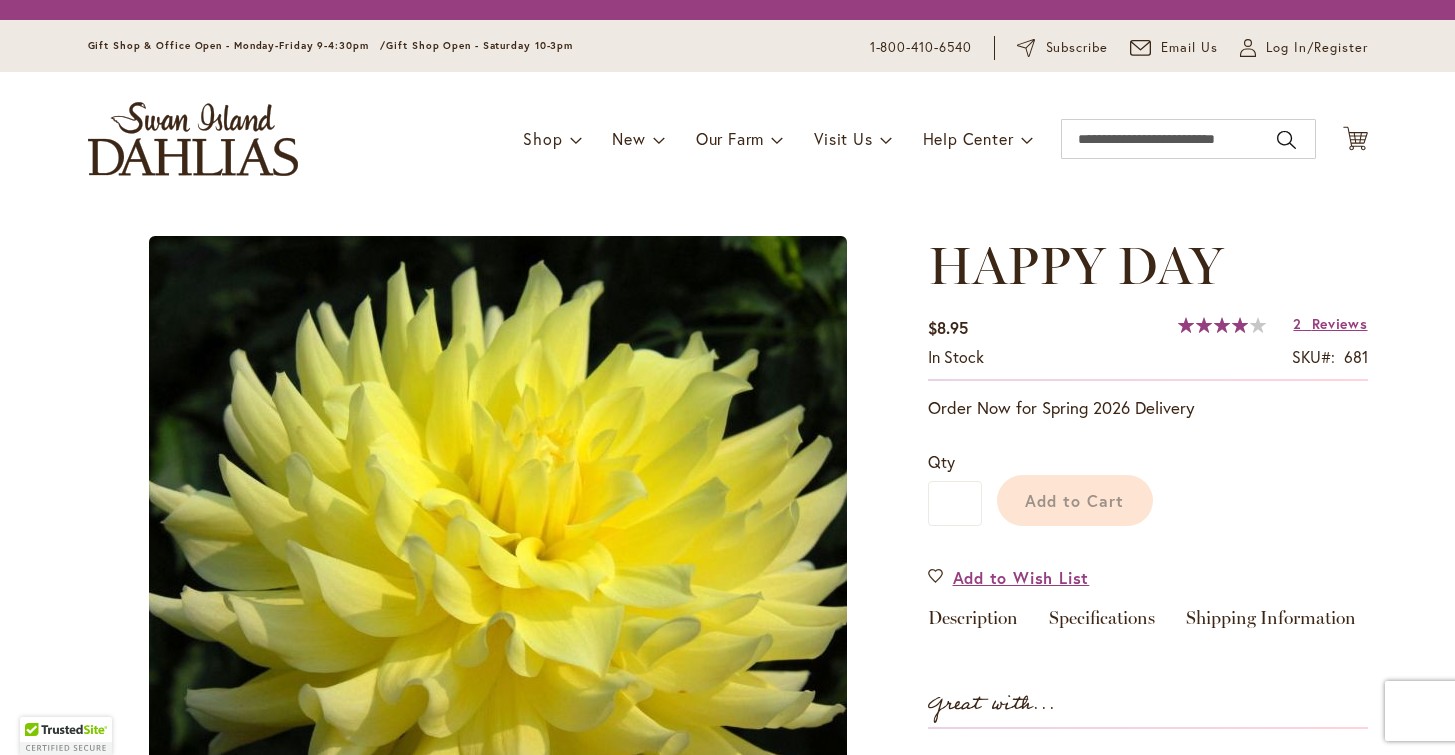 scroll, scrollTop: 0, scrollLeft: 0, axis: both 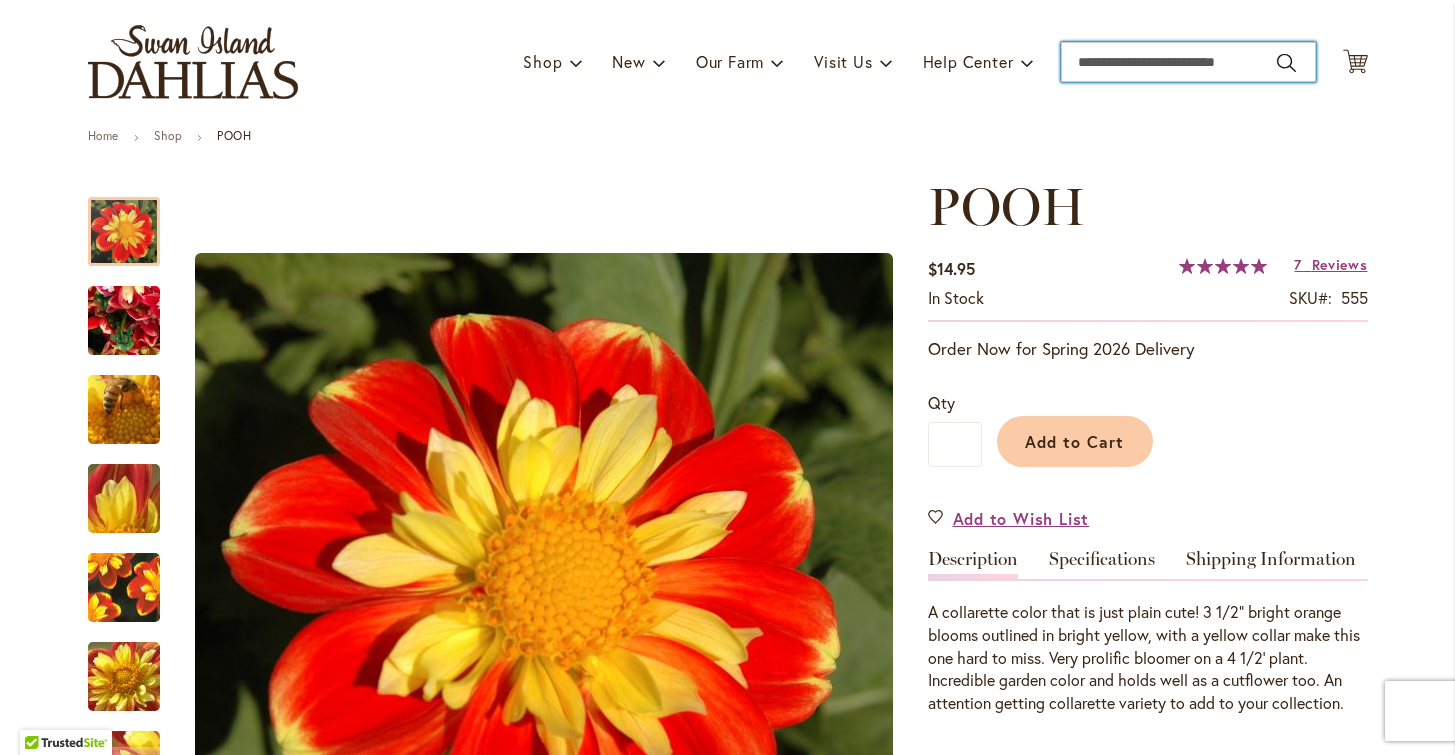 click on "Search" at bounding box center [1188, 62] 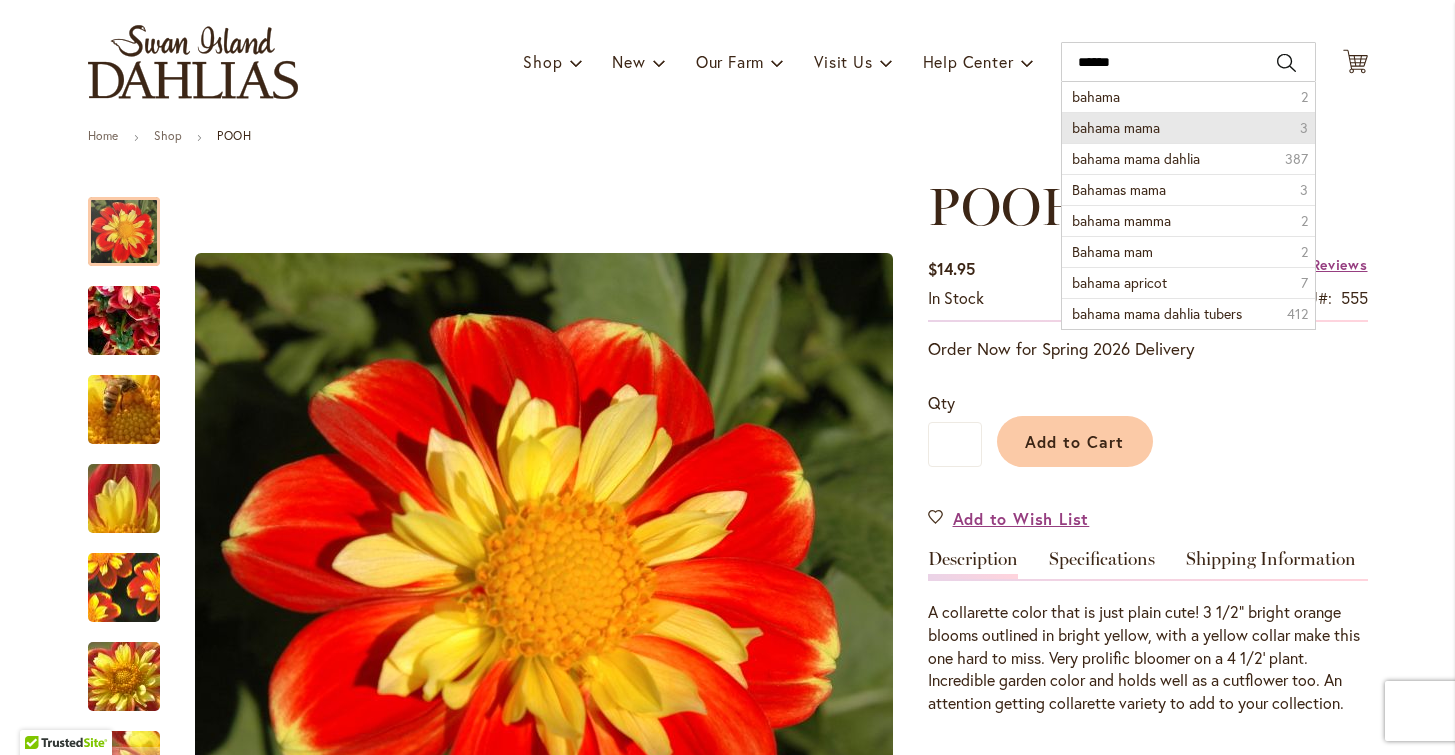 click on "bahama mama" at bounding box center [1116, 127] 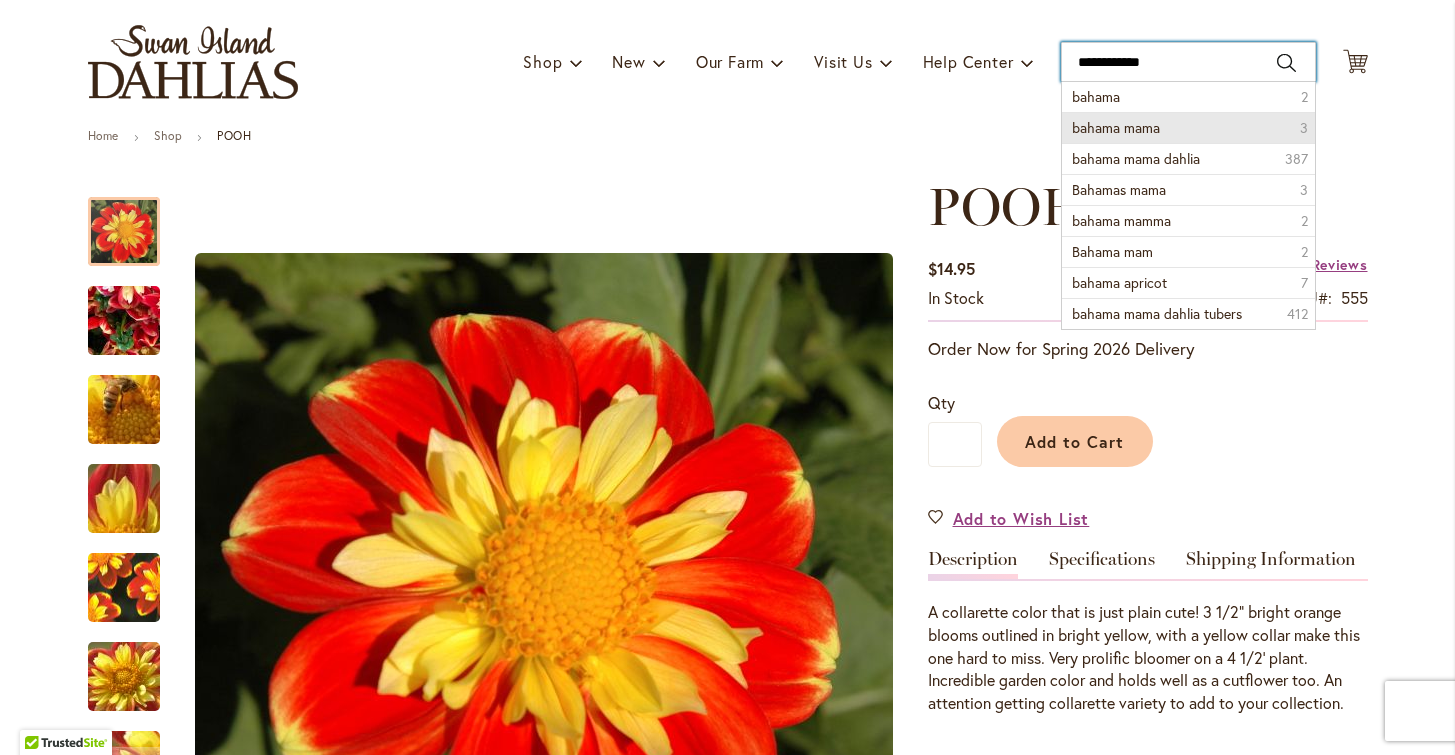 type on "**********" 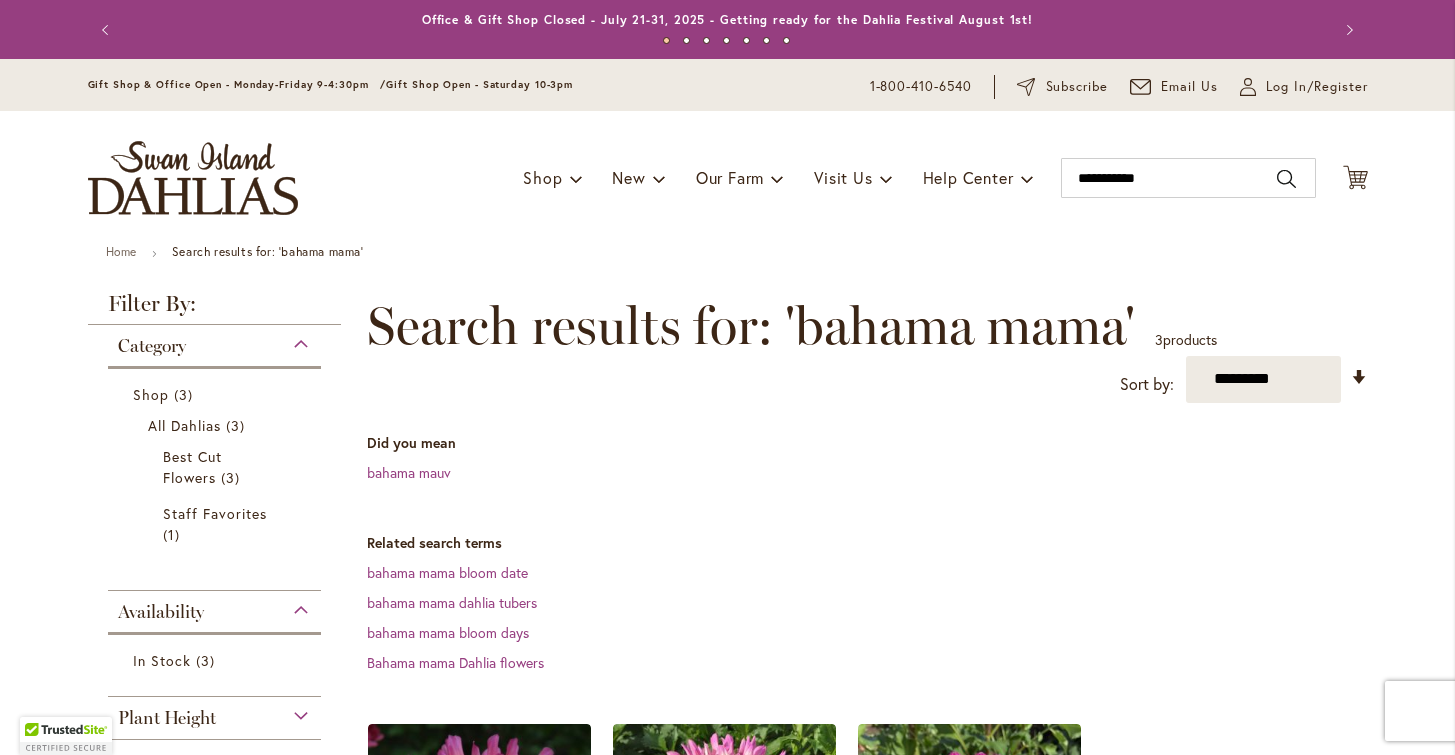 scroll, scrollTop: 0, scrollLeft: 0, axis: both 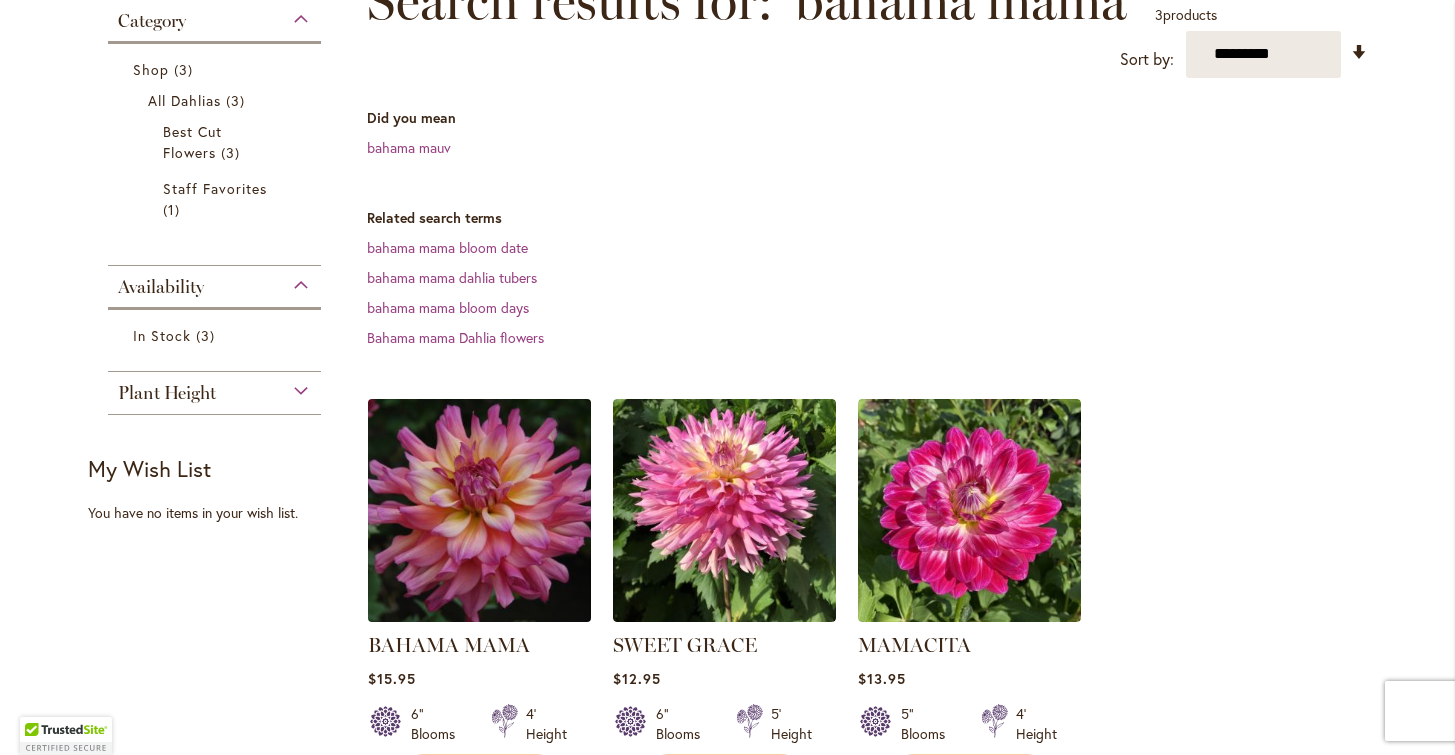 click at bounding box center (479, 510) 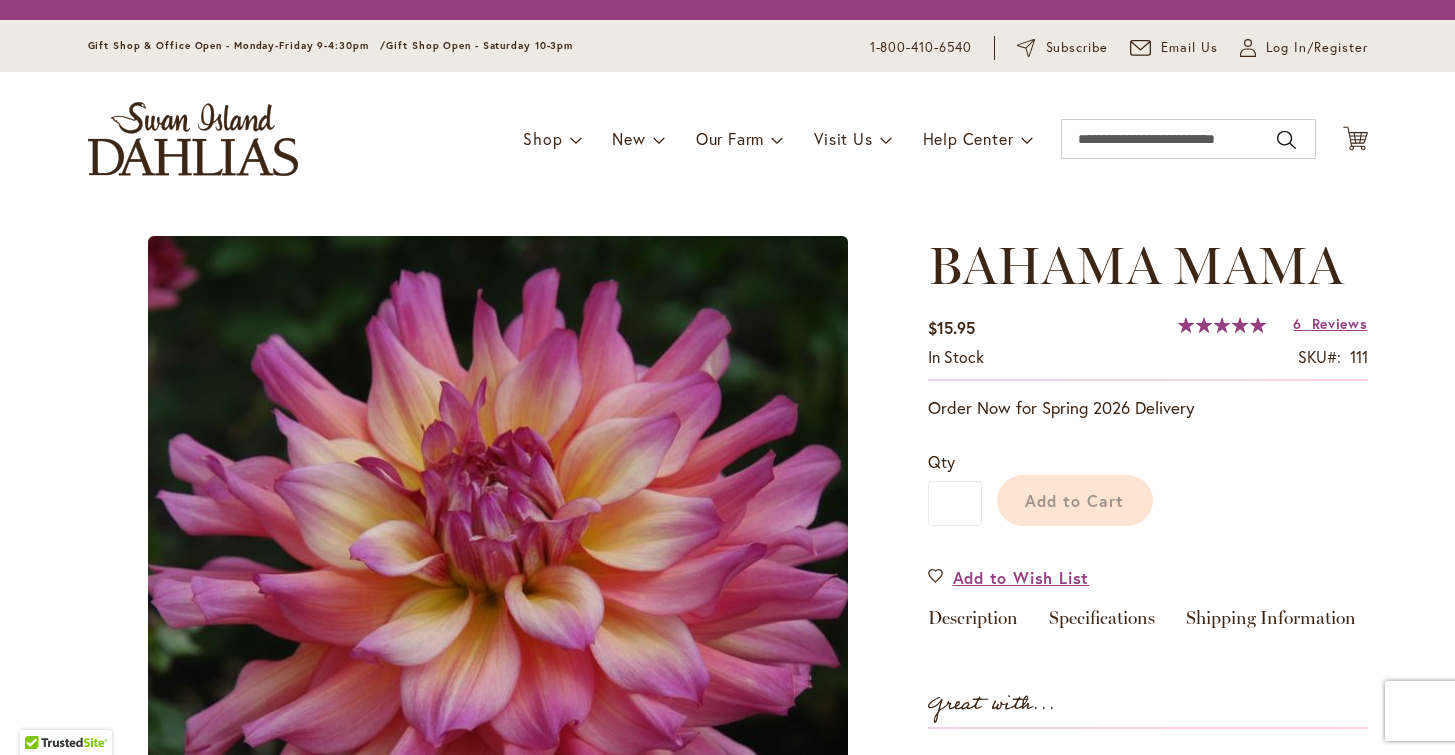 scroll, scrollTop: 0, scrollLeft: 0, axis: both 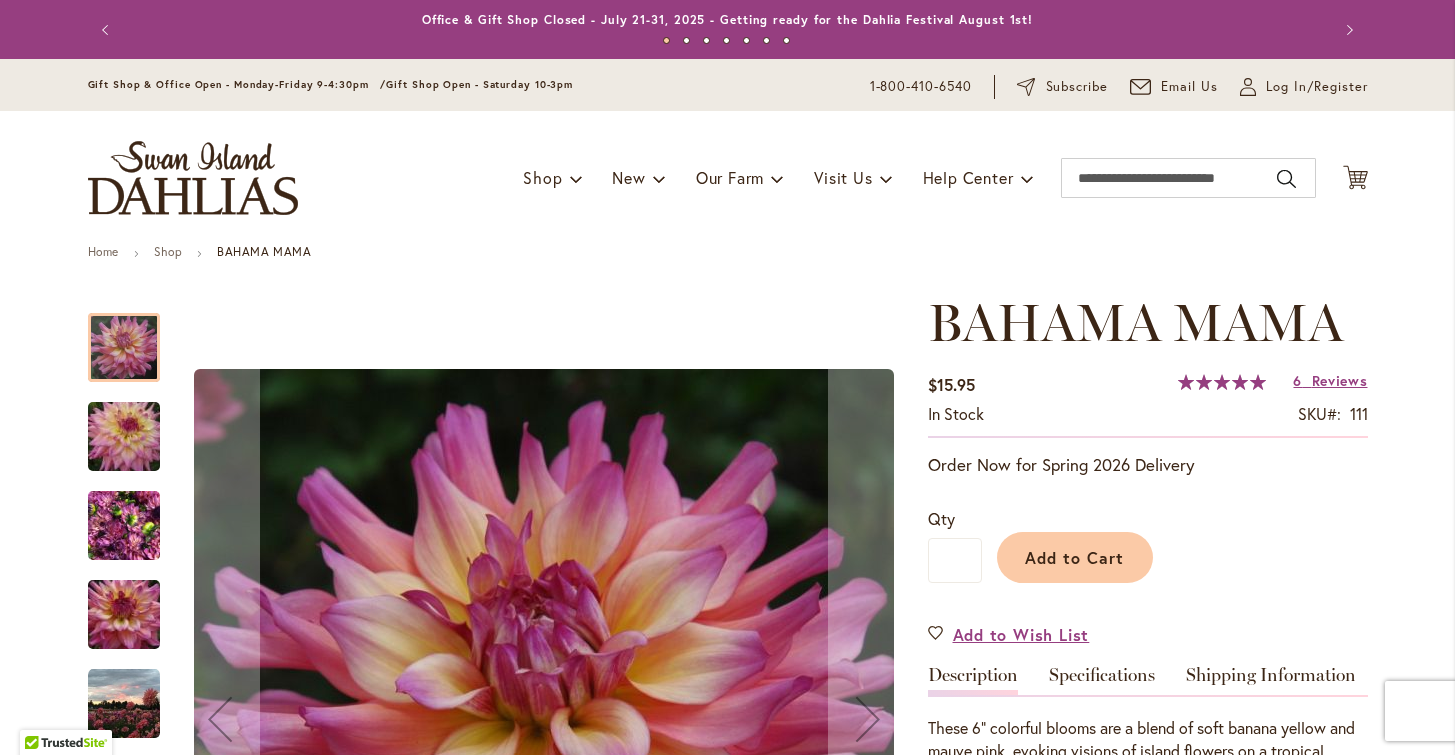 click at bounding box center (124, 437) 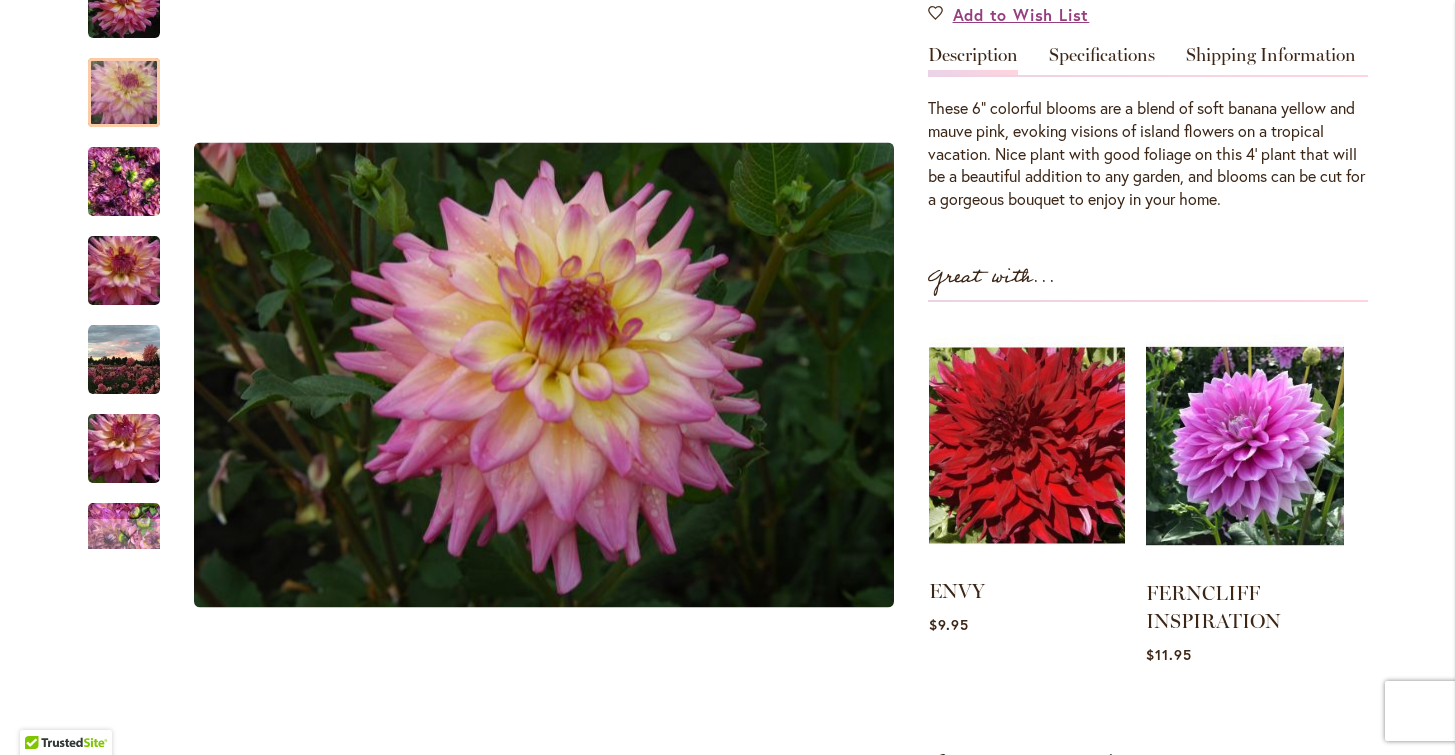 scroll, scrollTop: 625, scrollLeft: 0, axis: vertical 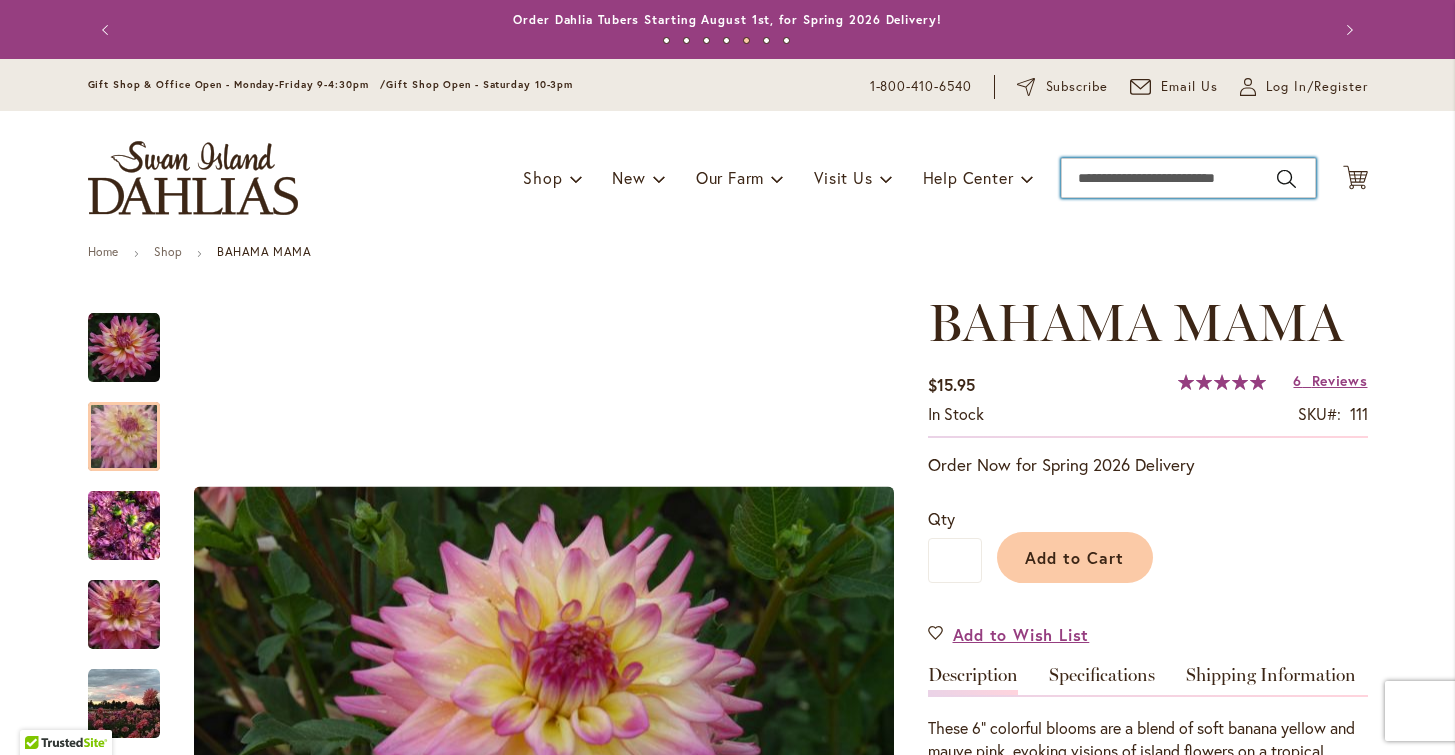 click on "Search" at bounding box center [1188, 178] 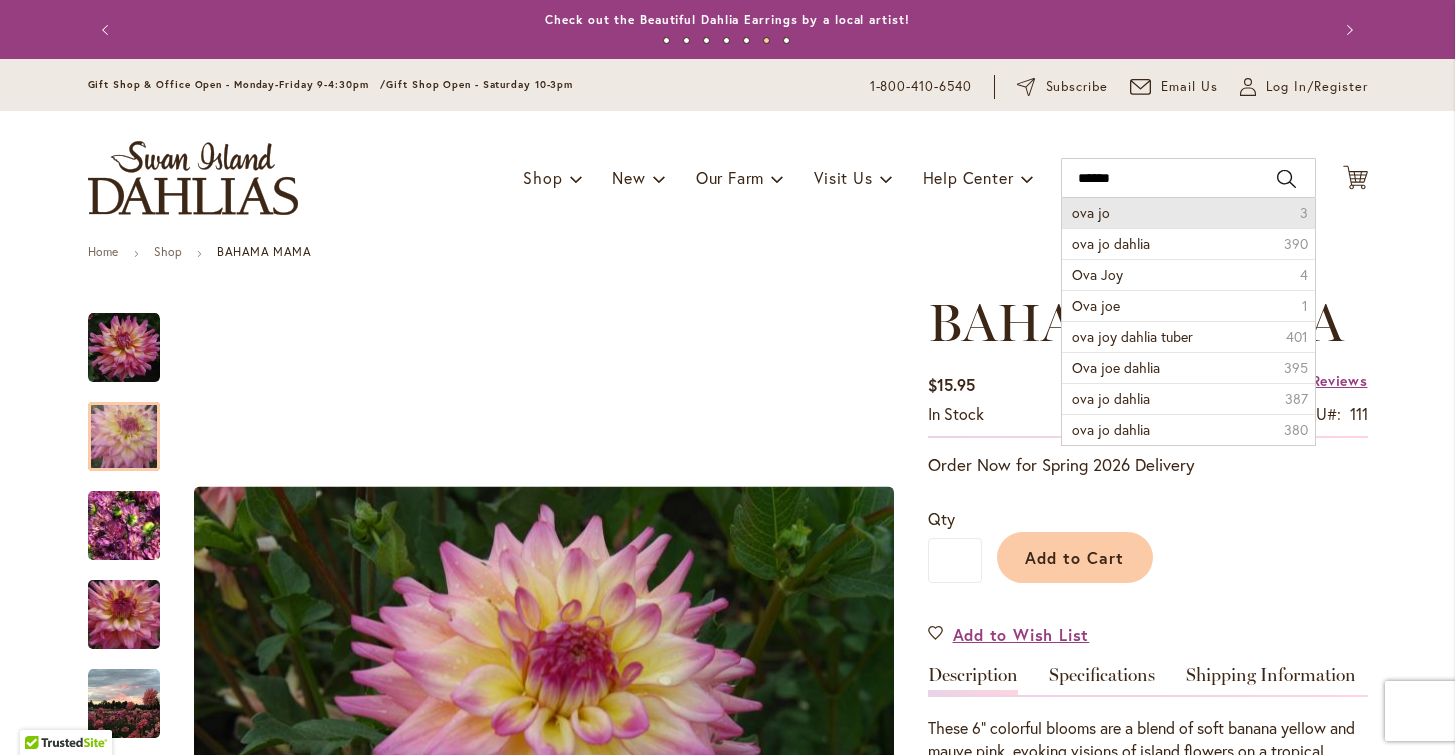click on "ova jo 3" at bounding box center [1188, 213] 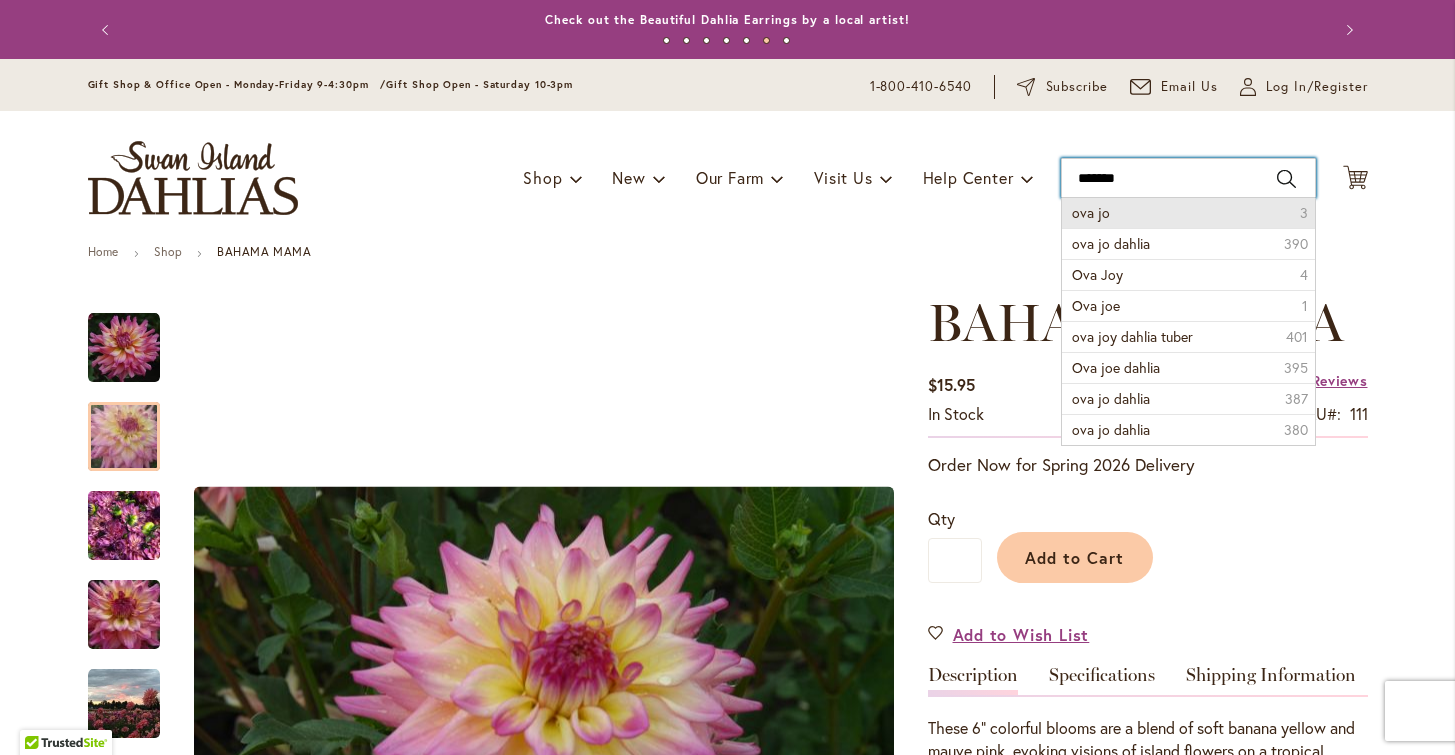 type on "******" 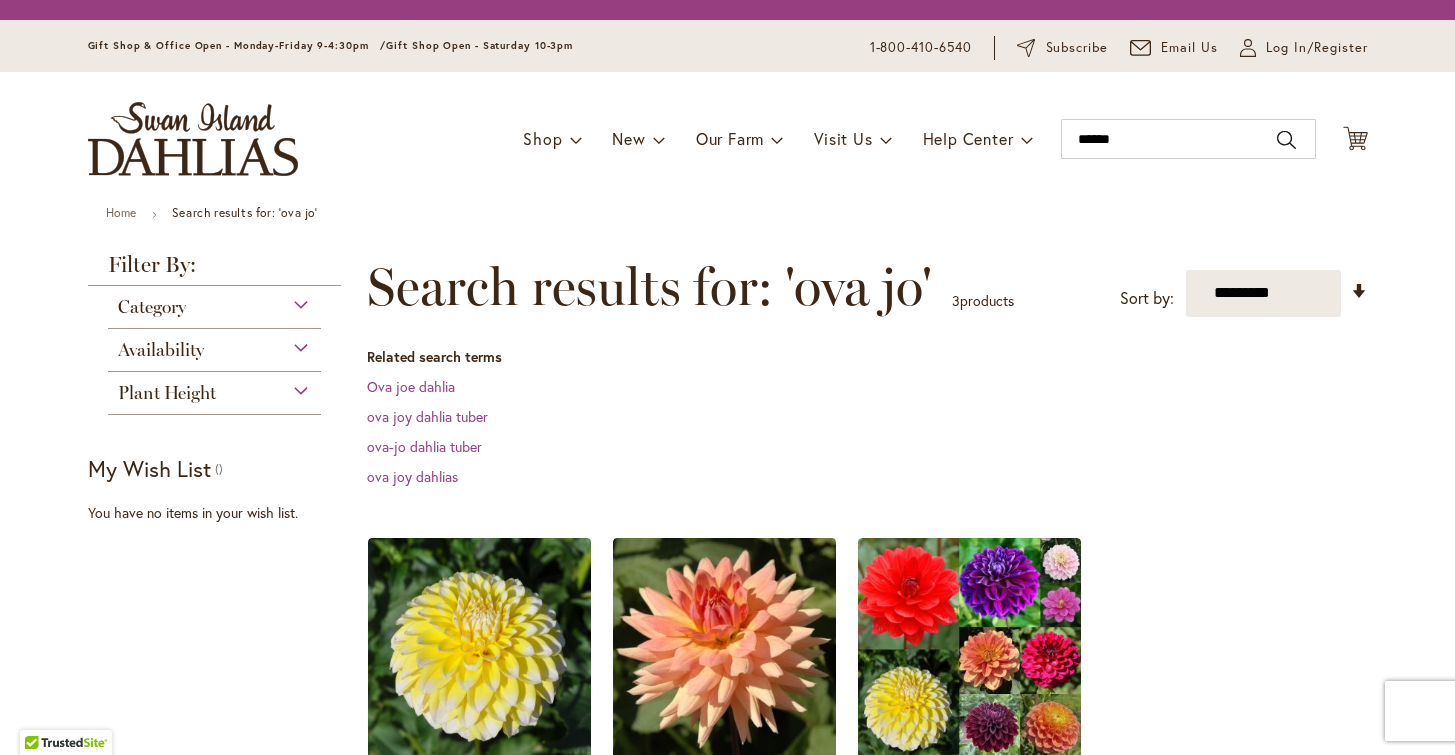 scroll, scrollTop: 0, scrollLeft: 0, axis: both 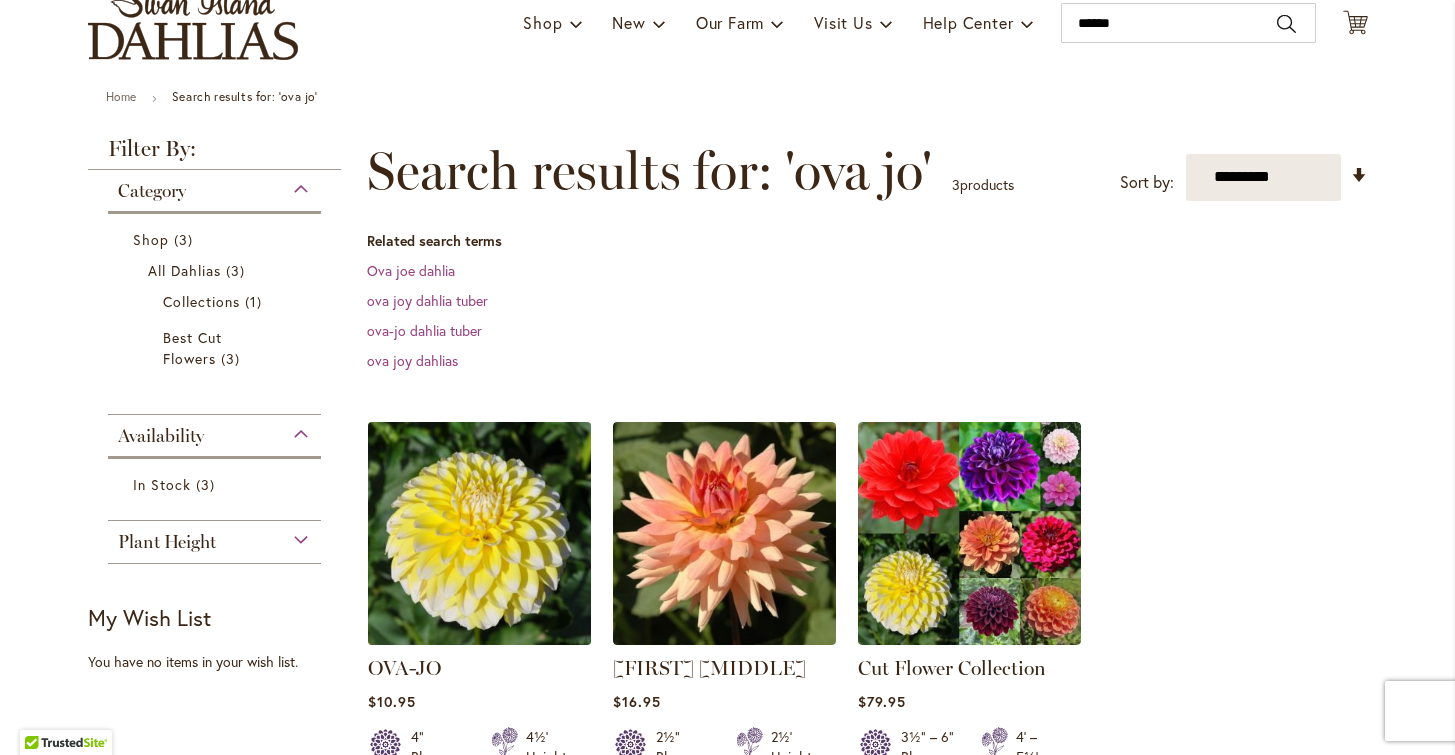 drag, startPoint x: 360, startPoint y: 447, endPoint x: 366, endPoint y: 482, distance: 35.510563 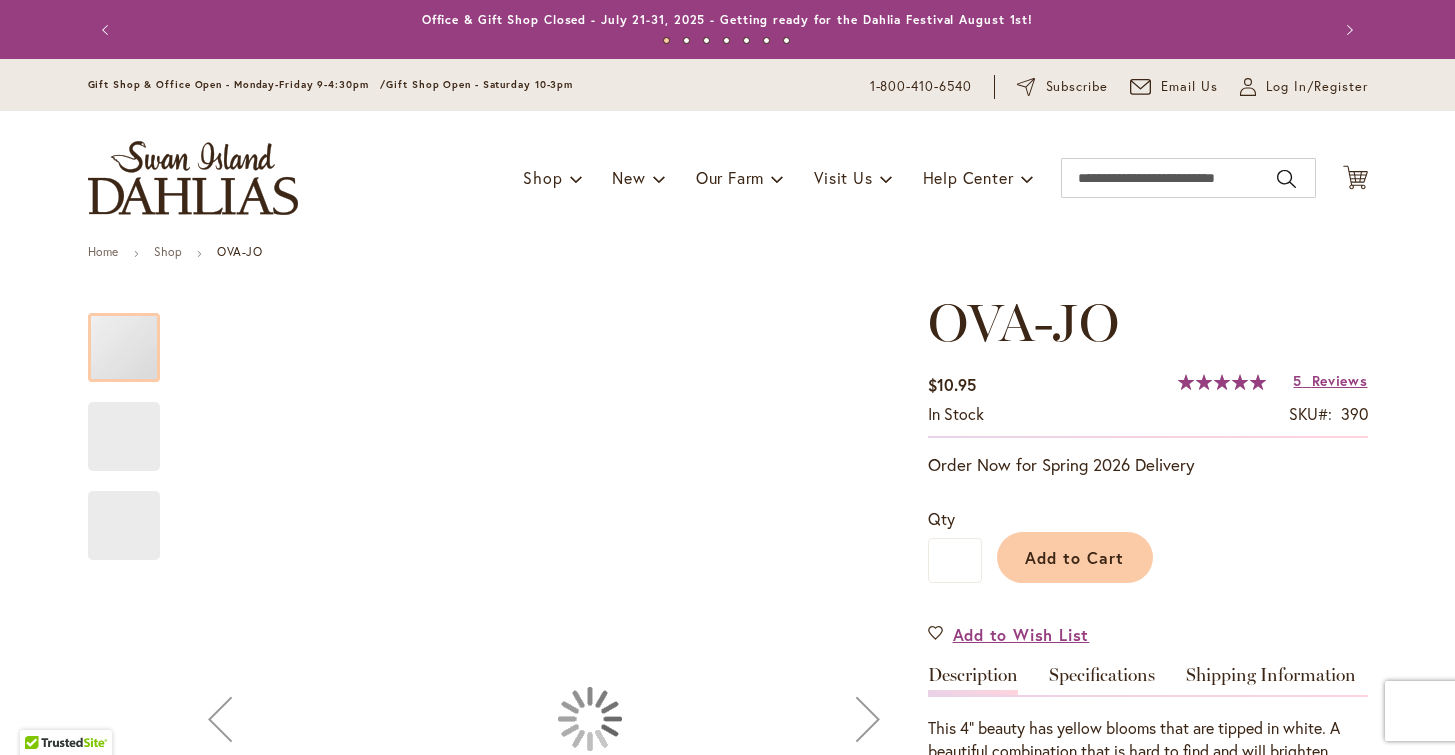 scroll, scrollTop: 0, scrollLeft: 0, axis: both 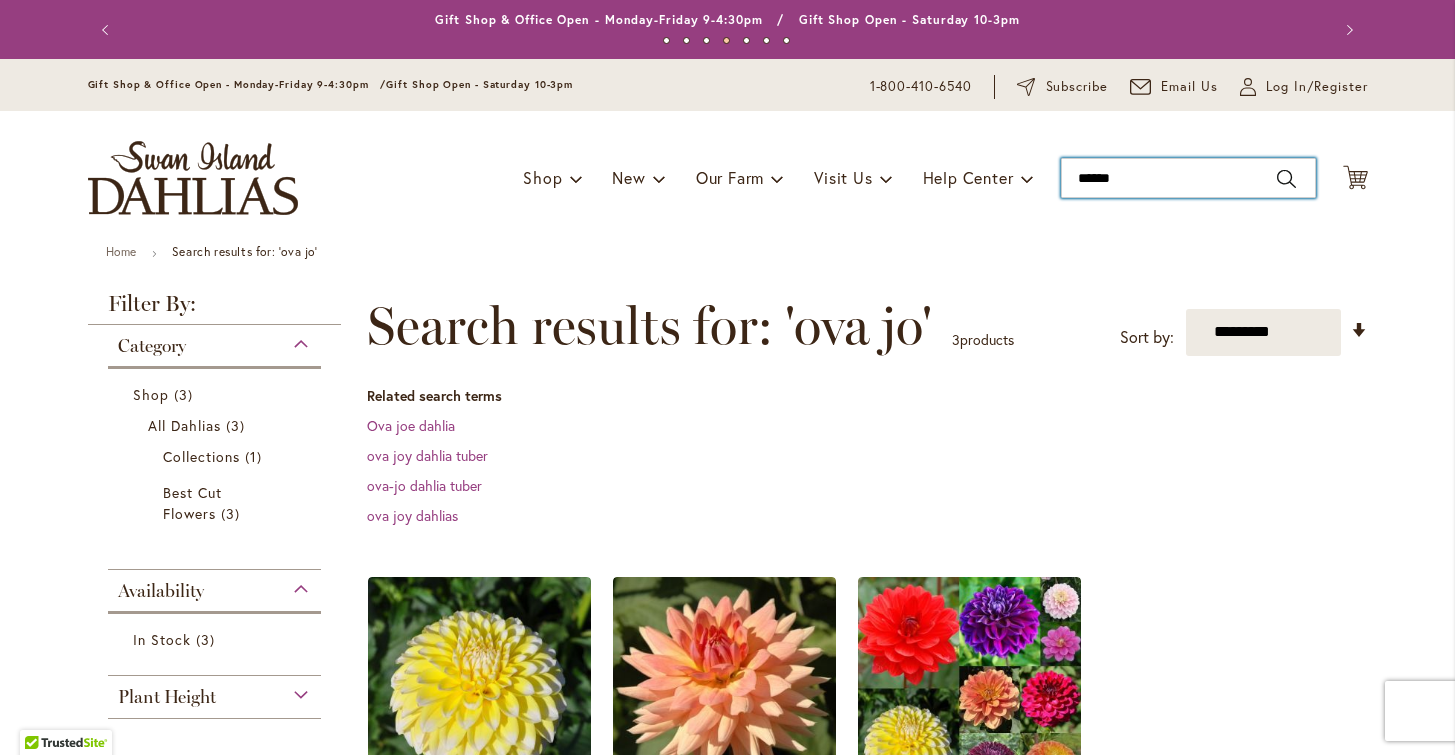 click on "******" at bounding box center [1188, 178] 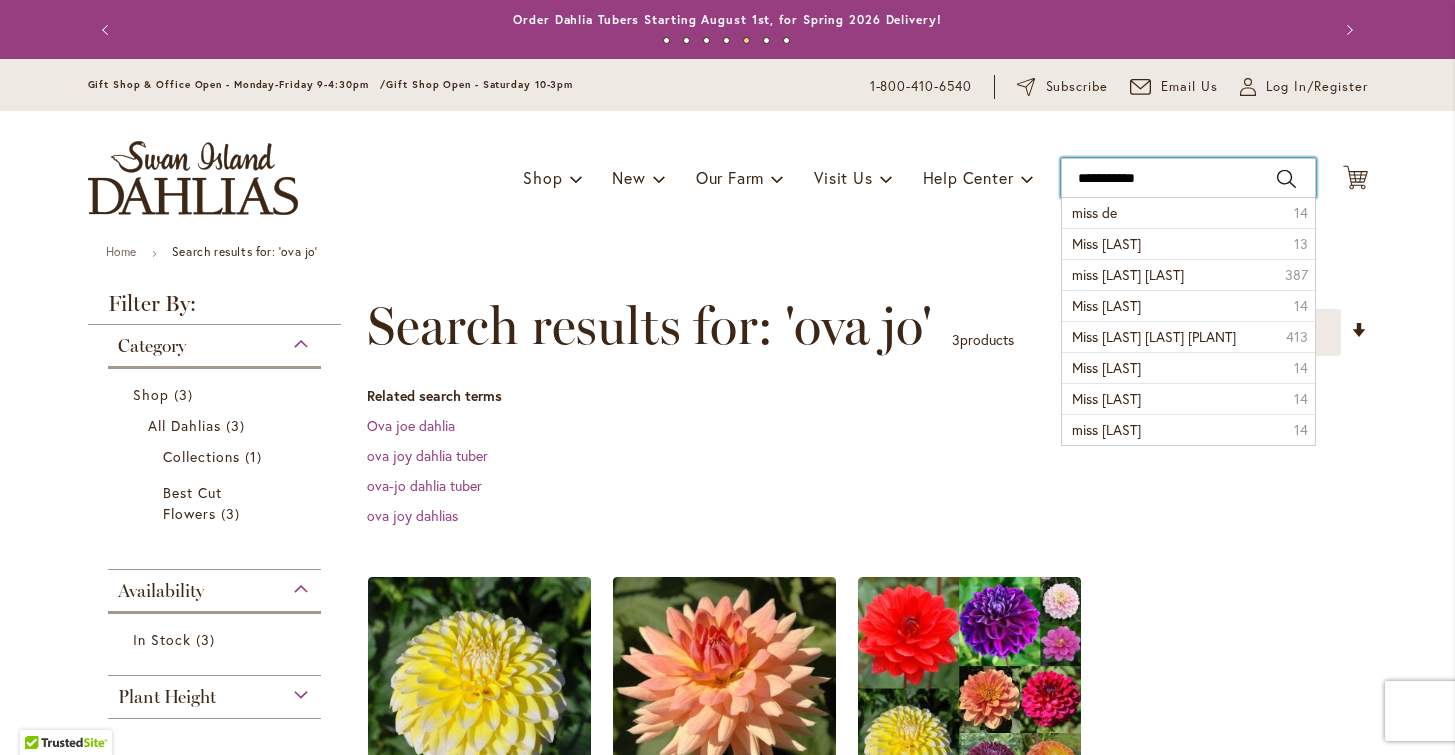 type on "**********" 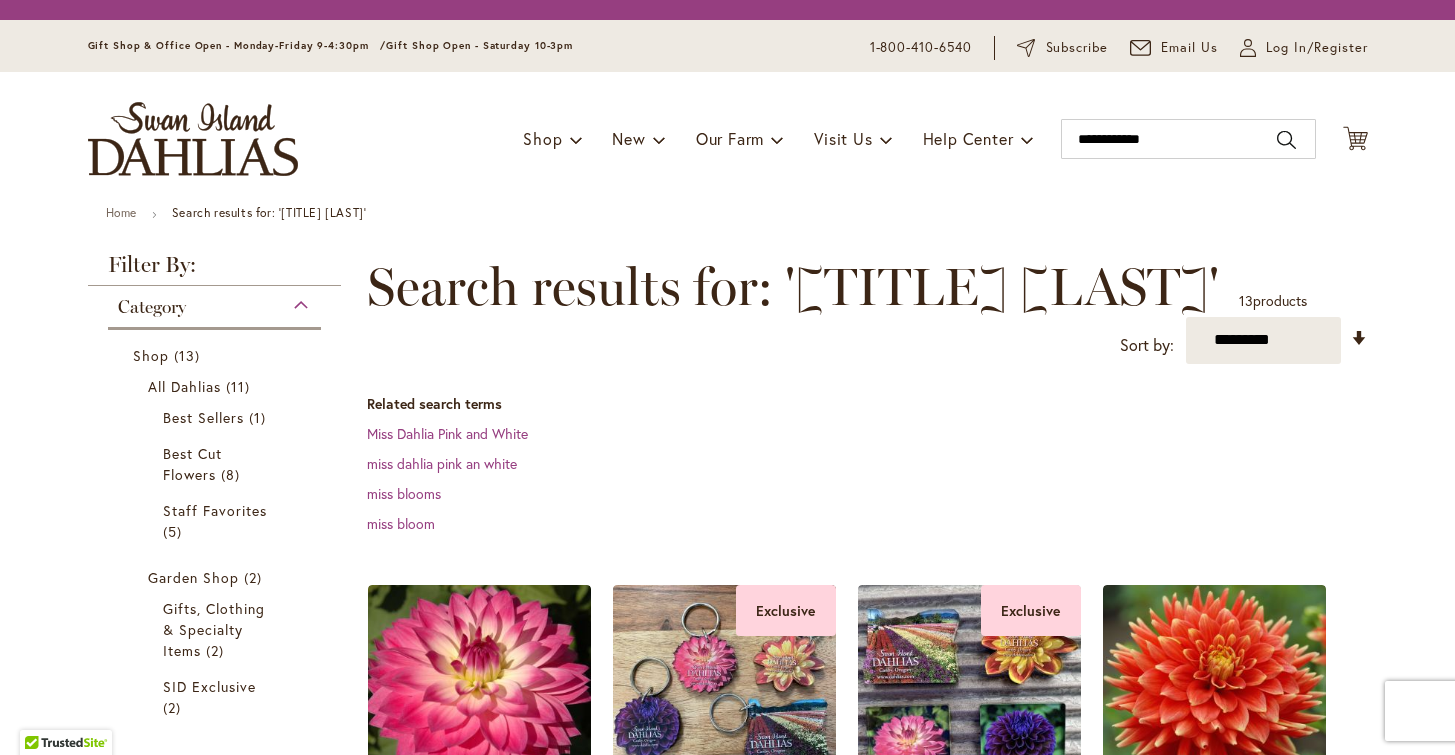 scroll, scrollTop: 0, scrollLeft: 0, axis: both 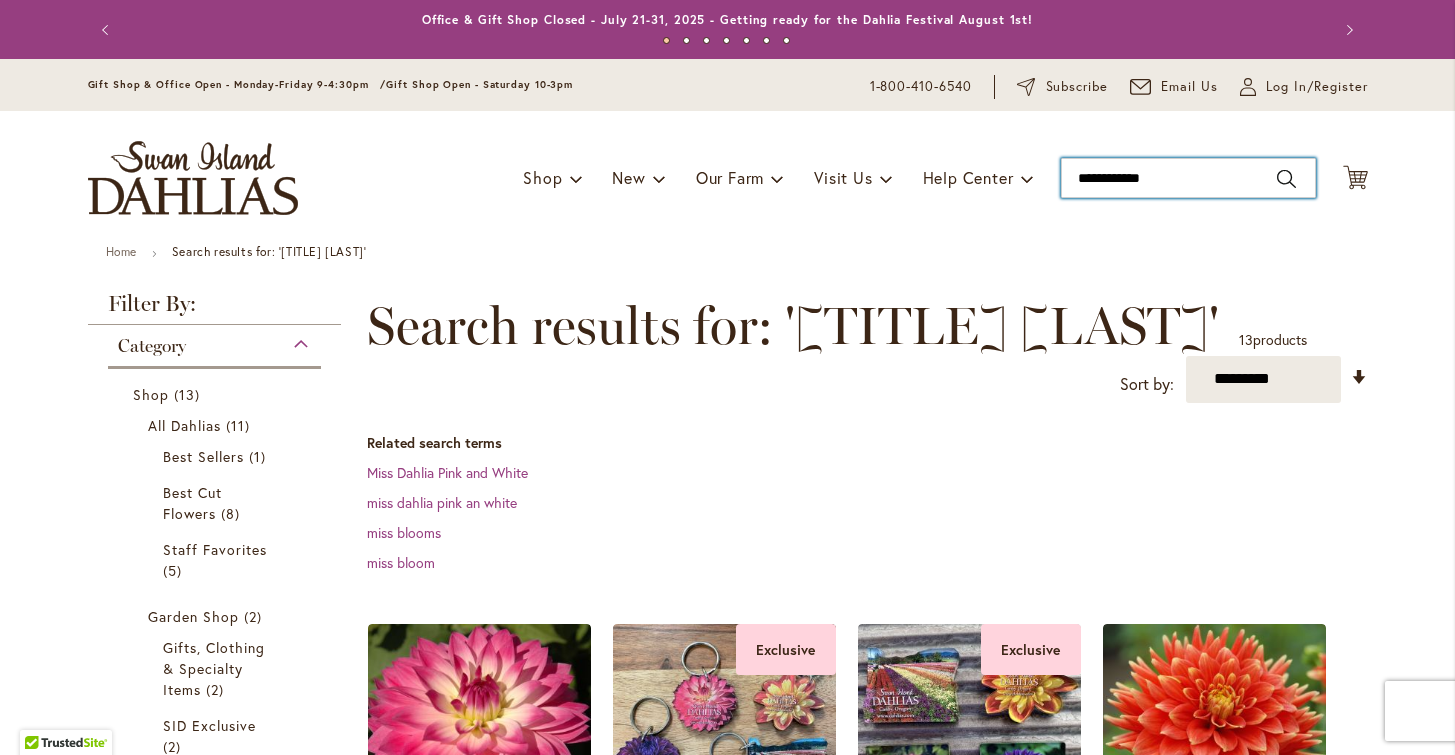 click on "**********" at bounding box center (1188, 178) 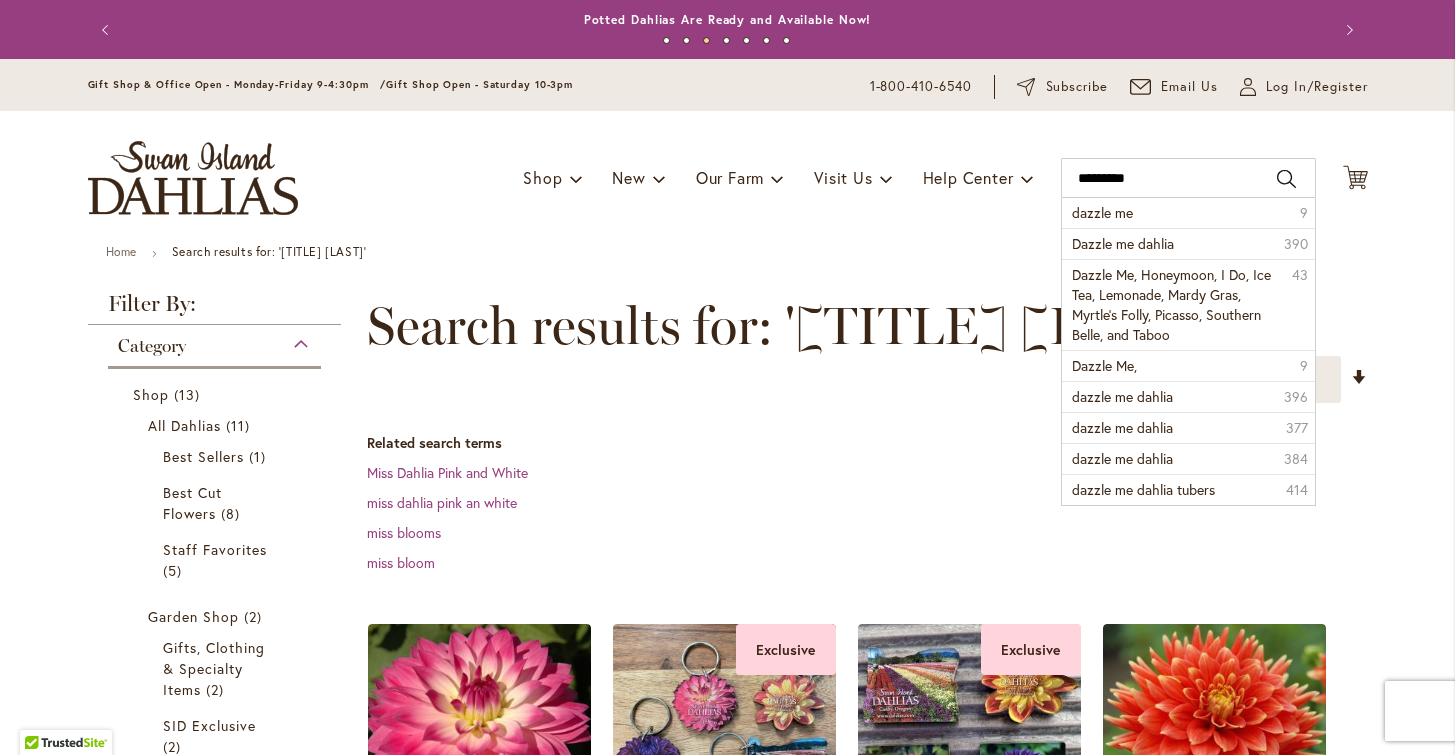 click on "Search" at bounding box center [1286, 179] 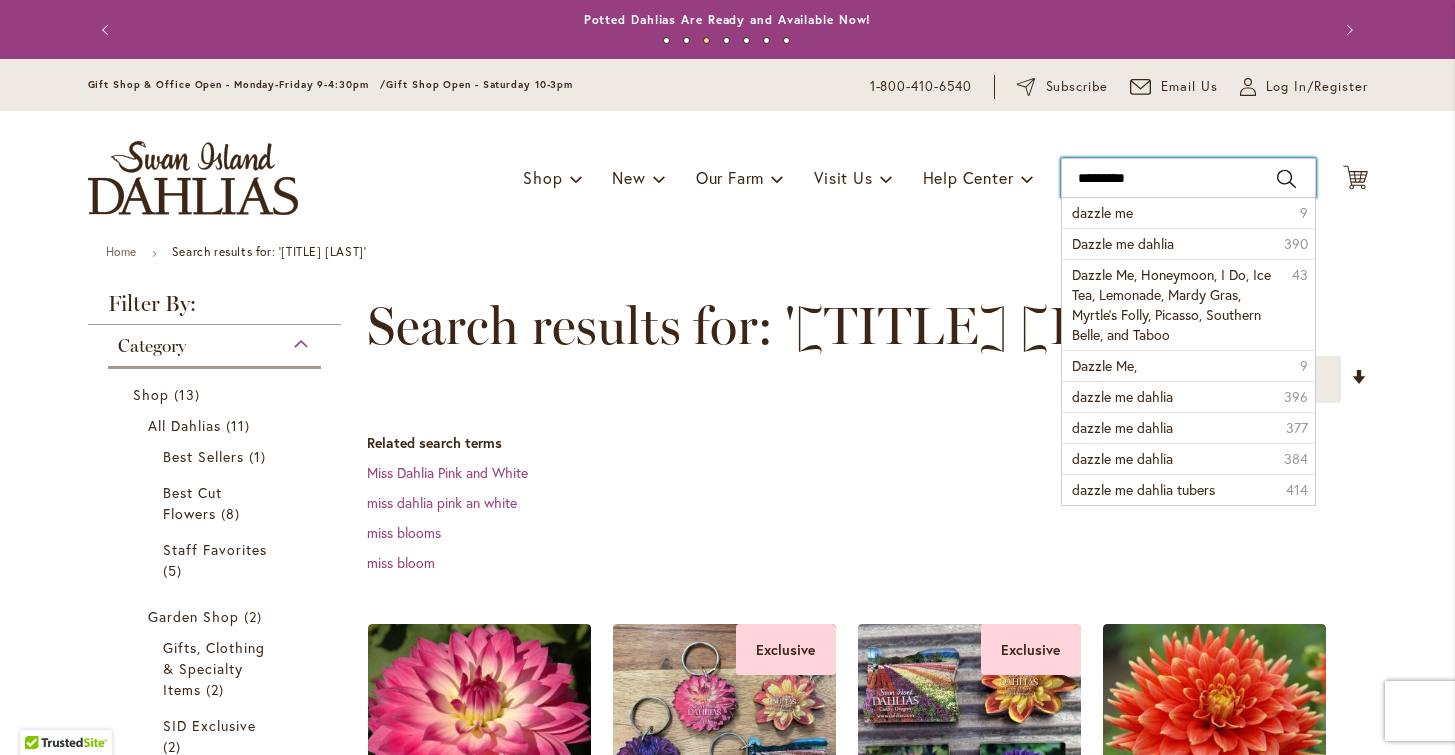 type on "*********" 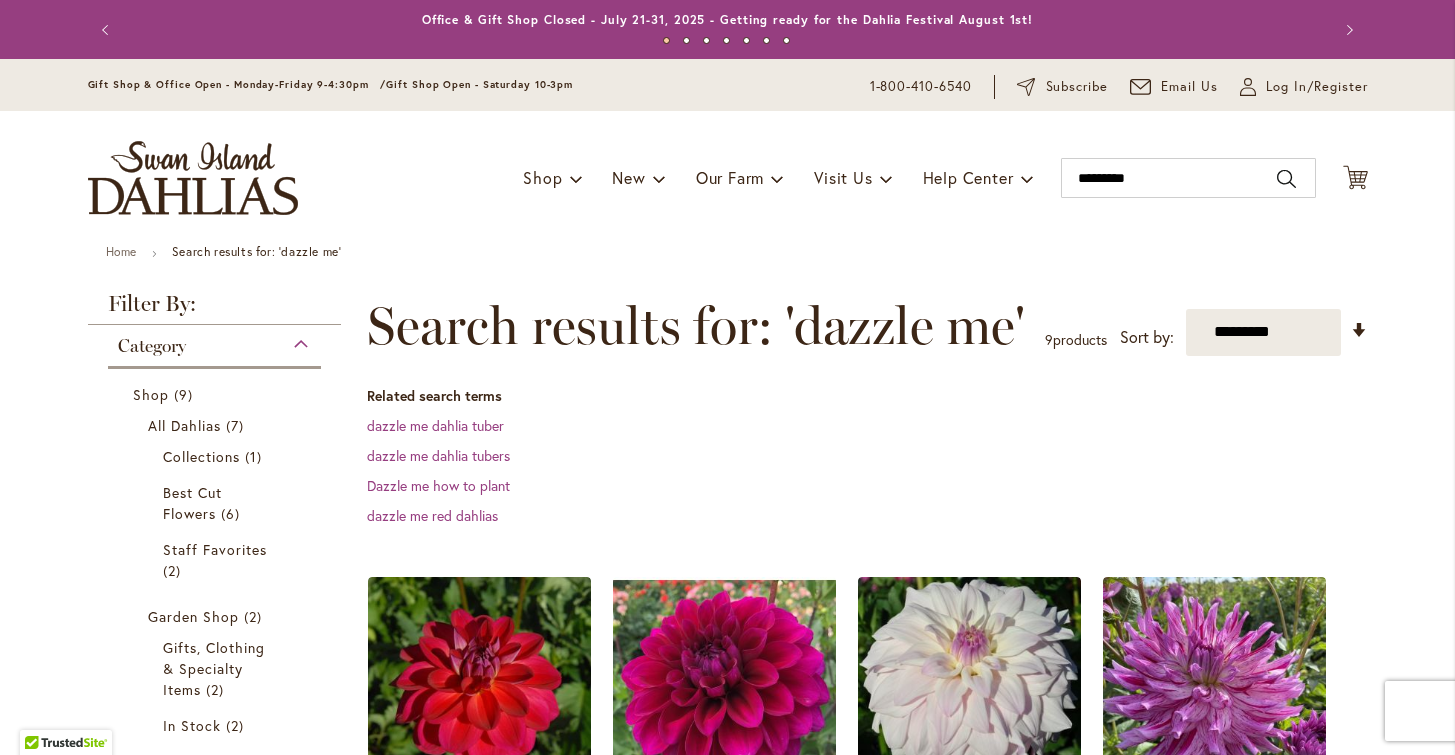 scroll, scrollTop: 0, scrollLeft: 0, axis: both 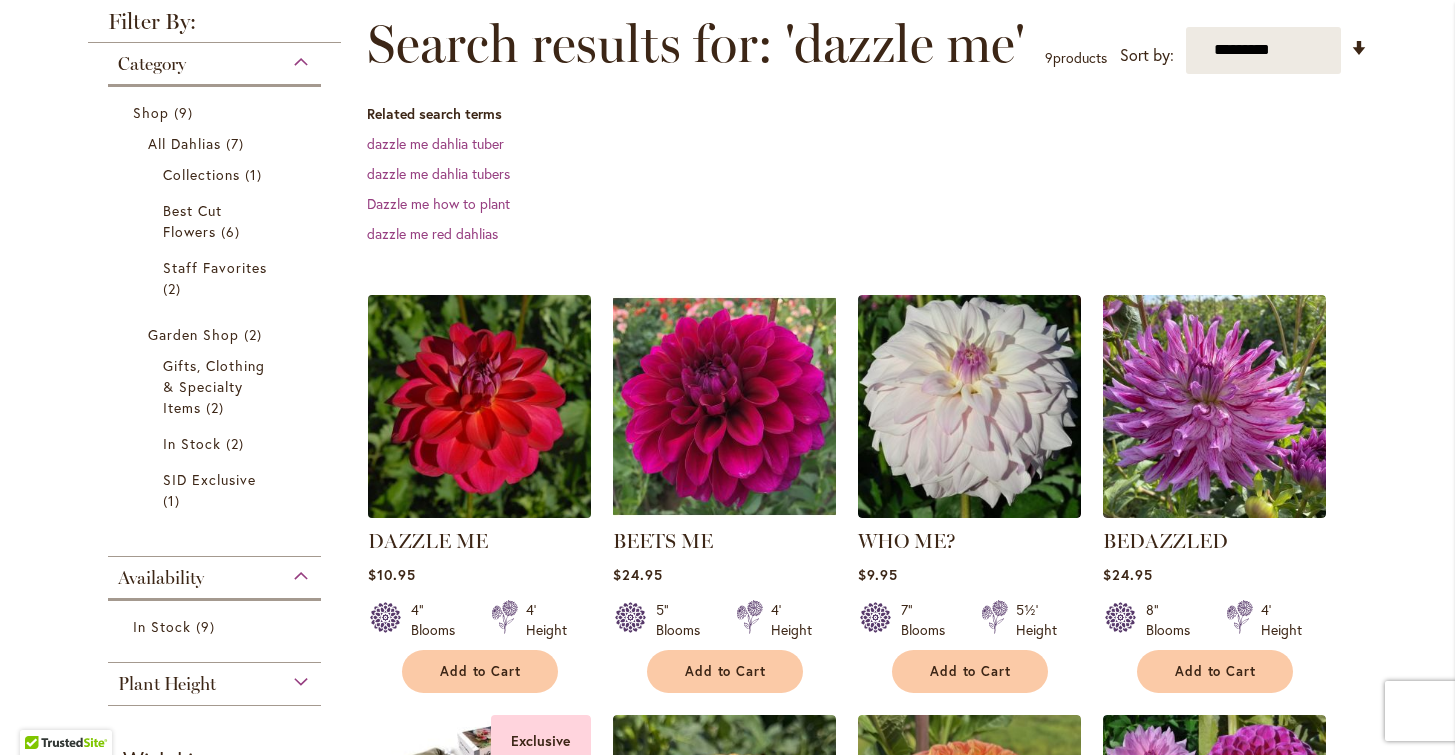 click at bounding box center (479, 406) 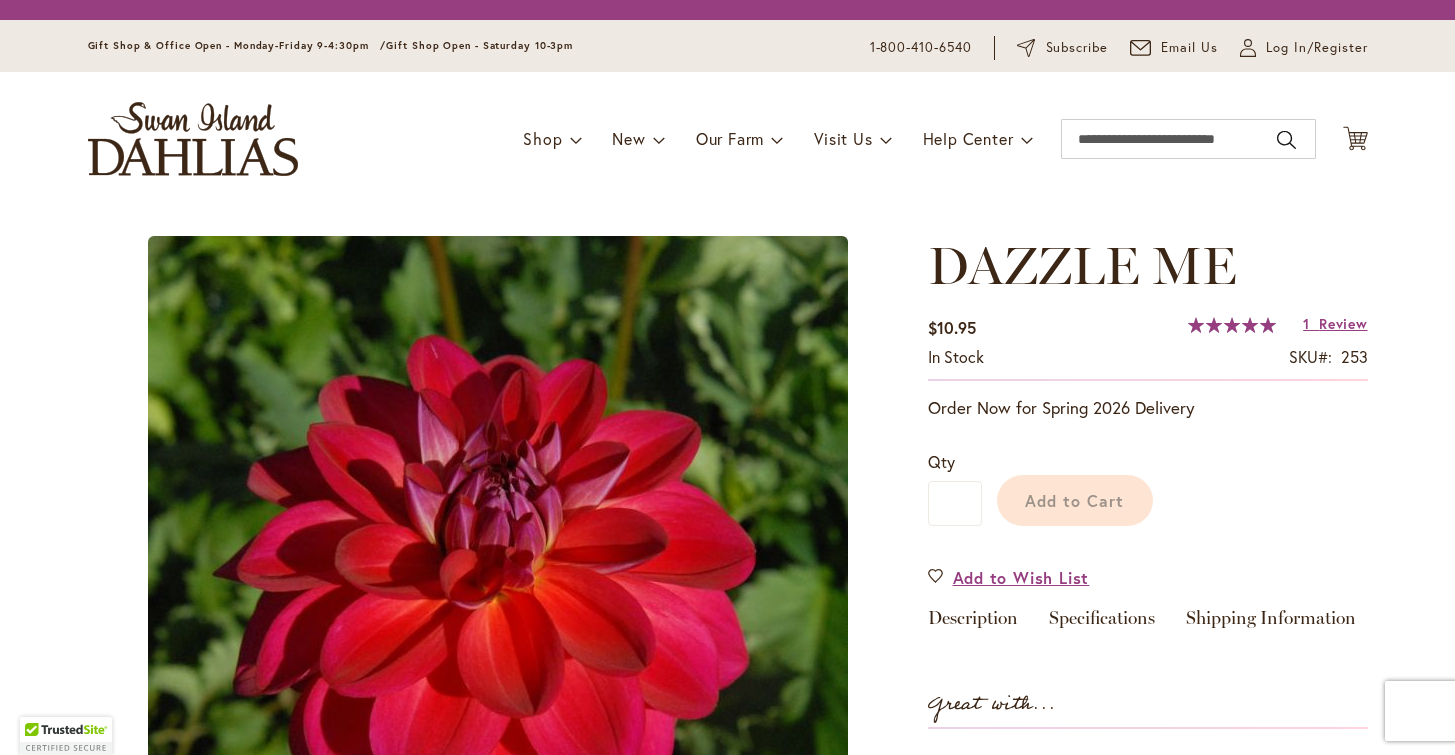scroll, scrollTop: 0, scrollLeft: 0, axis: both 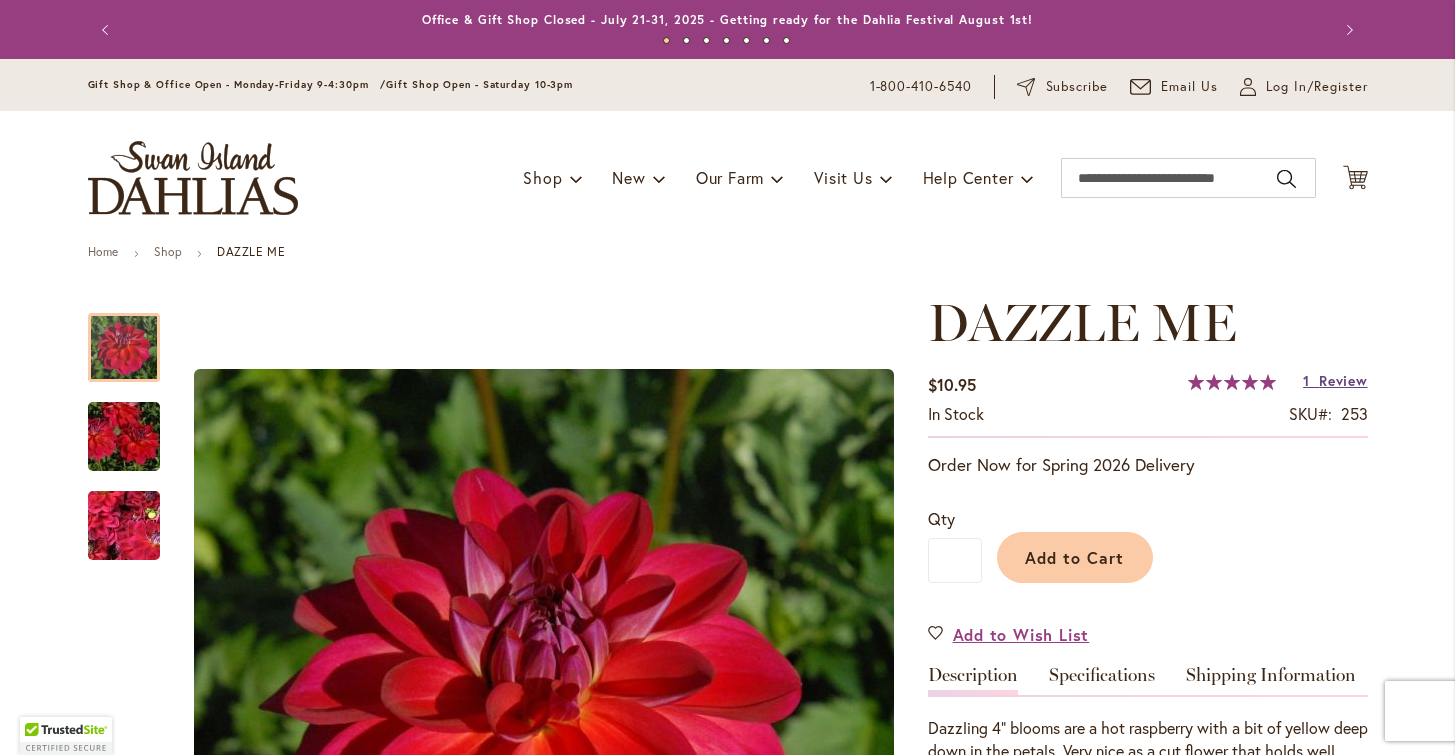 click on "Review" at bounding box center [1343, 380] 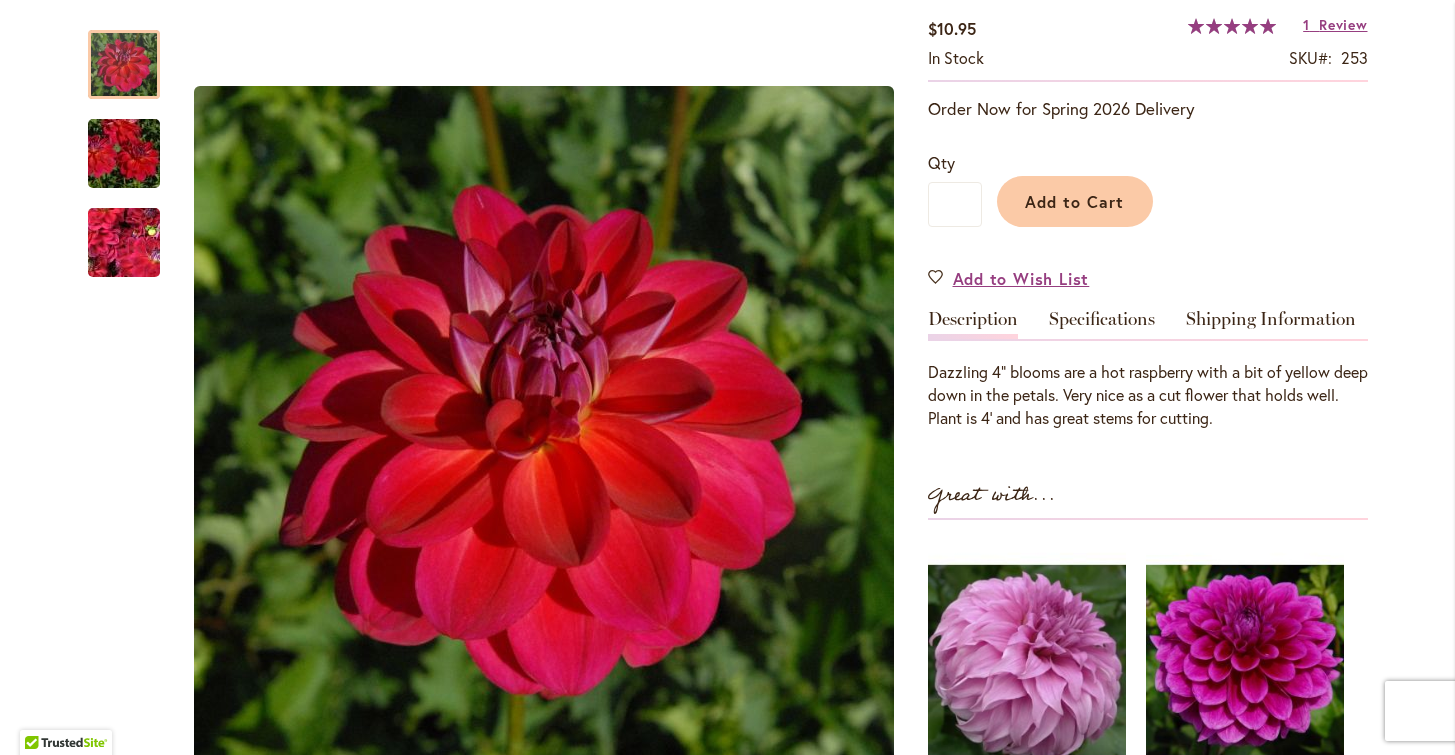 scroll, scrollTop: 358, scrollLeft: 0, axis: vertical 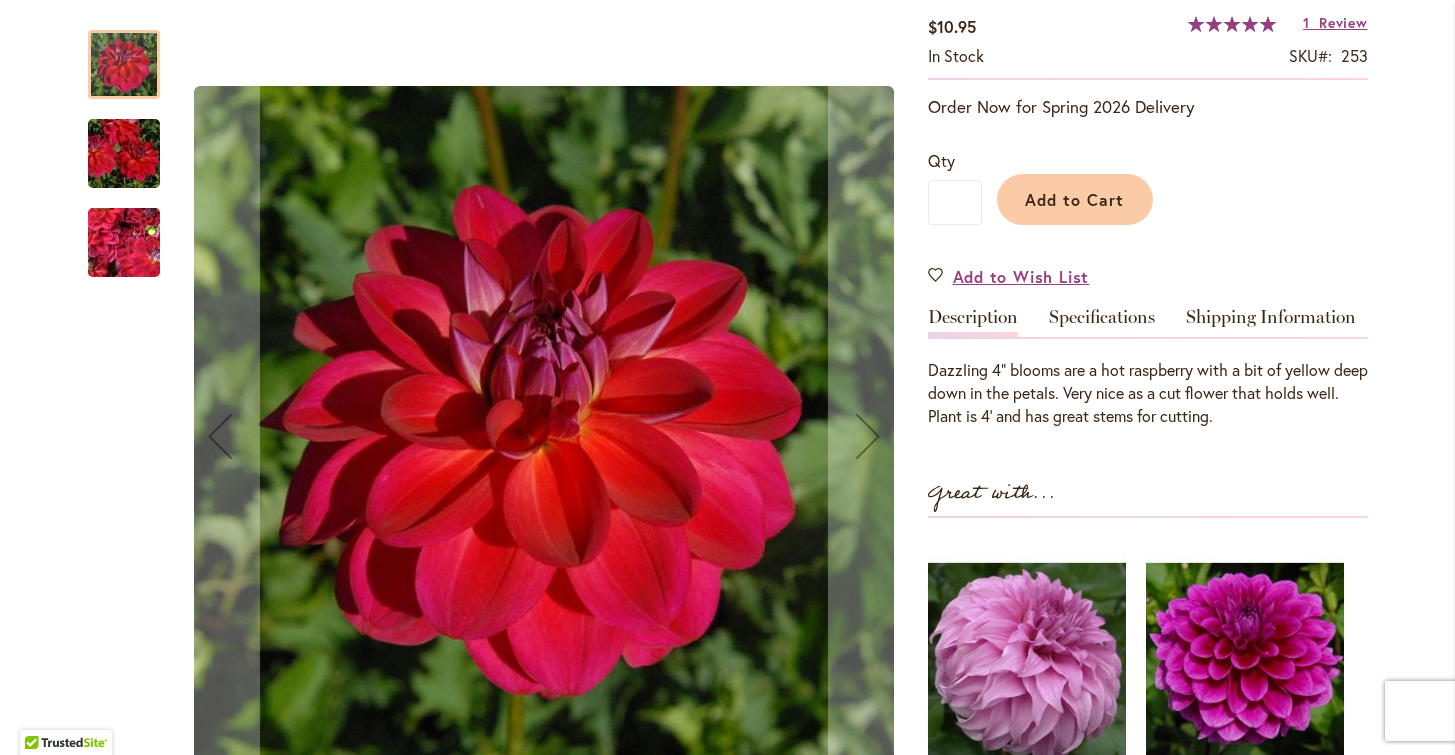 click at bounding box center [124, 154] 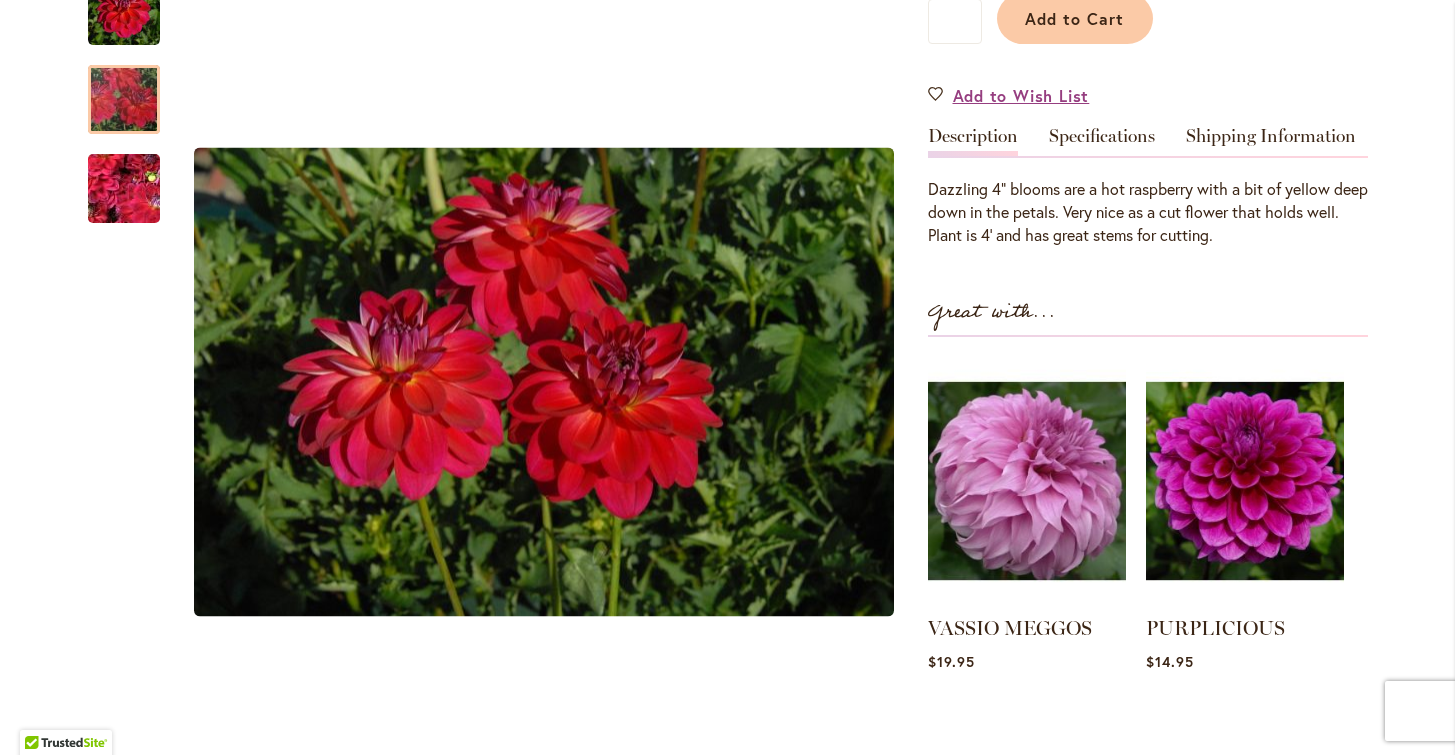 scroll, scrollTop: 540, scrollLeft: 0, axis: vertical 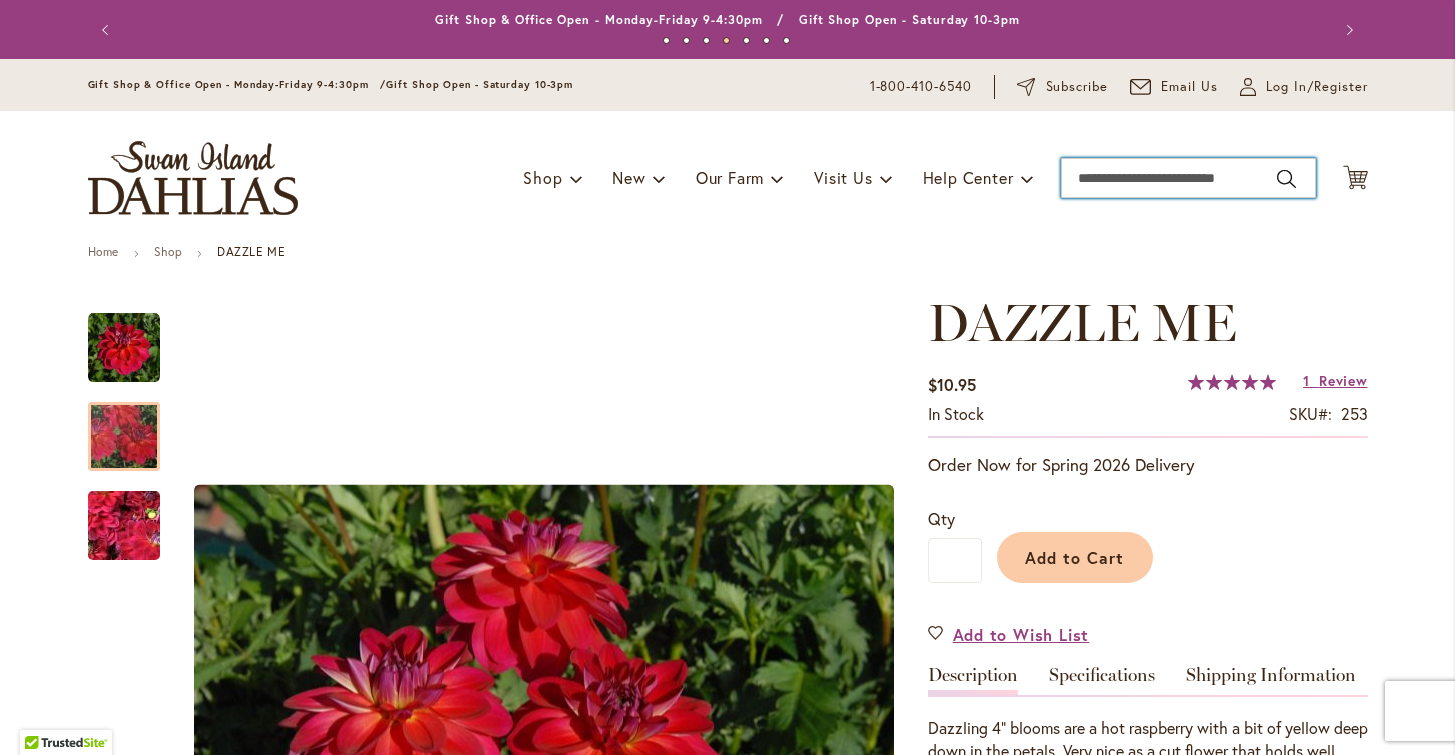 click on "Search" at bounding box center (1188, 178) 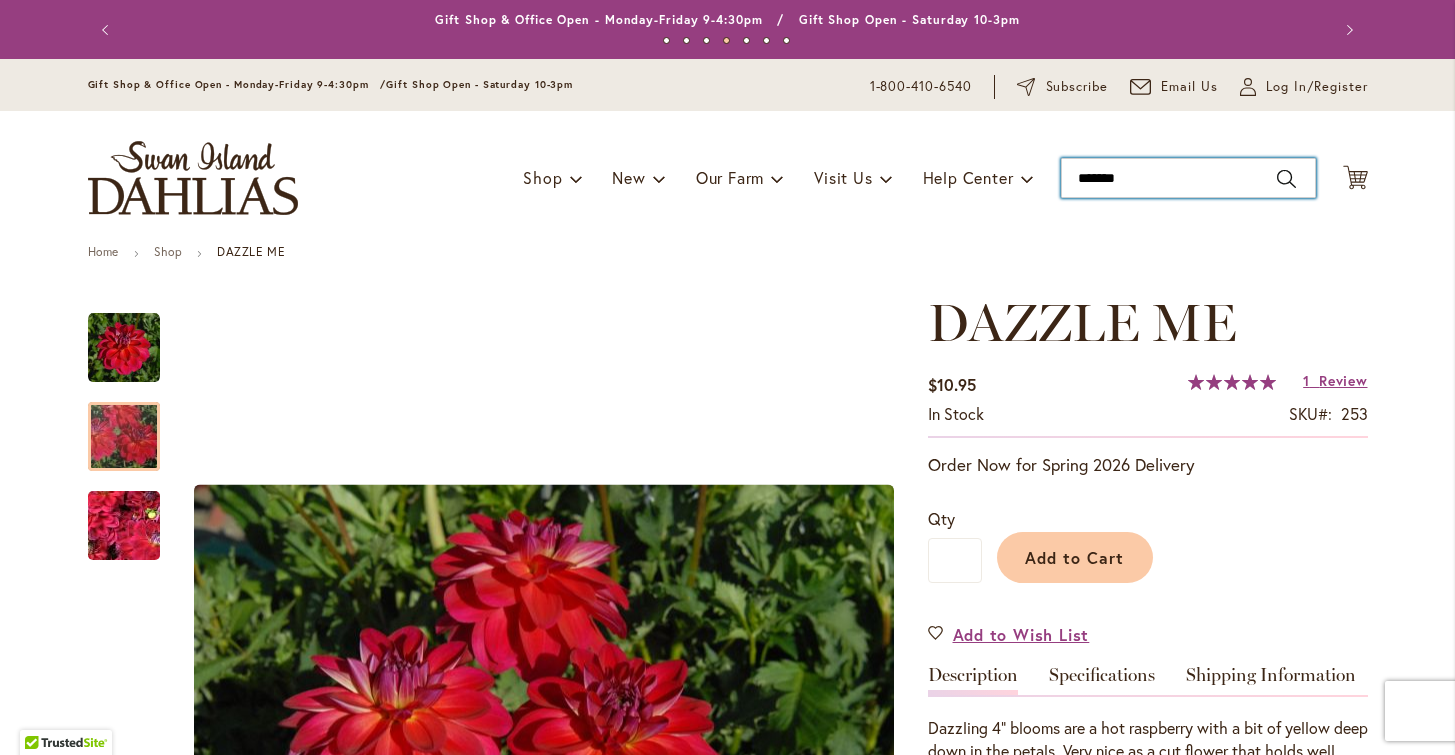 type on "********" 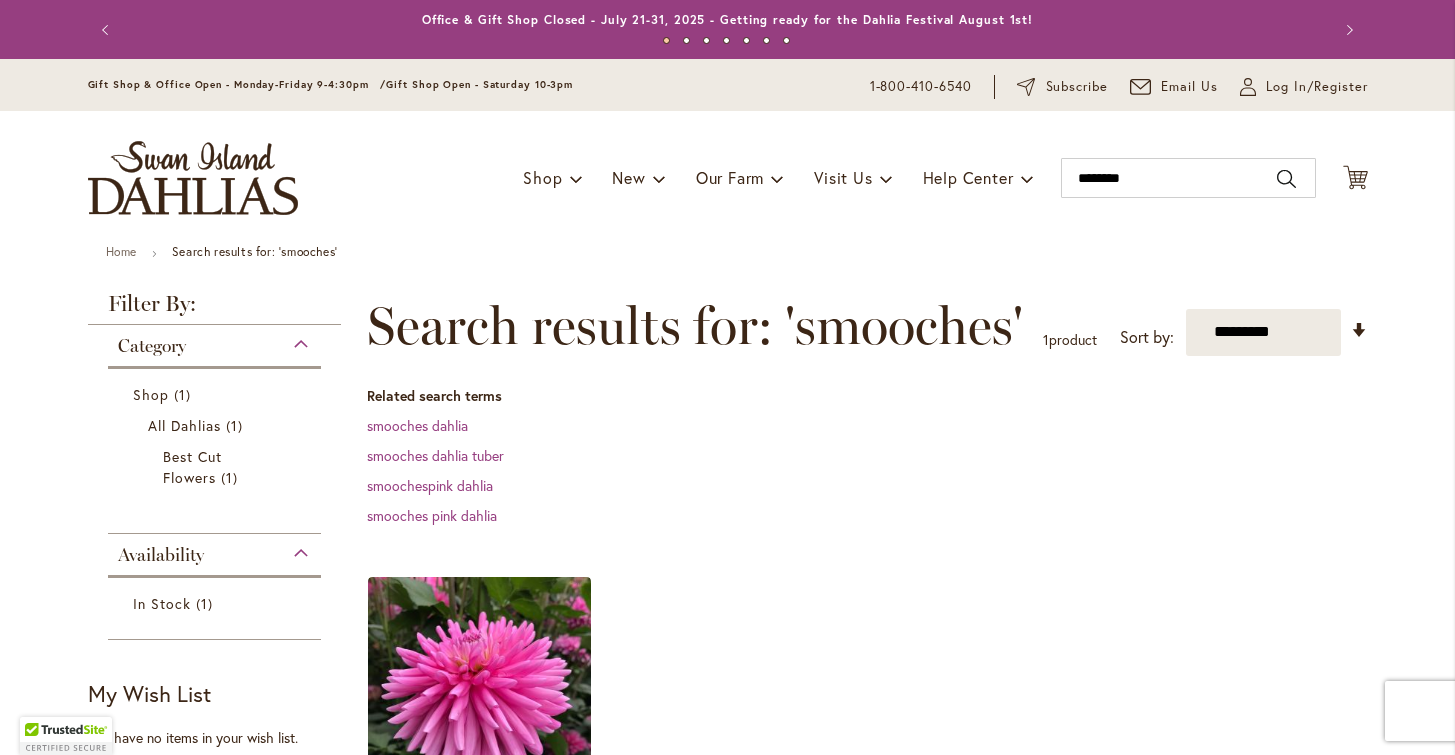 scroll, scrollTop: 0, scrollLeft: 0, axis: both 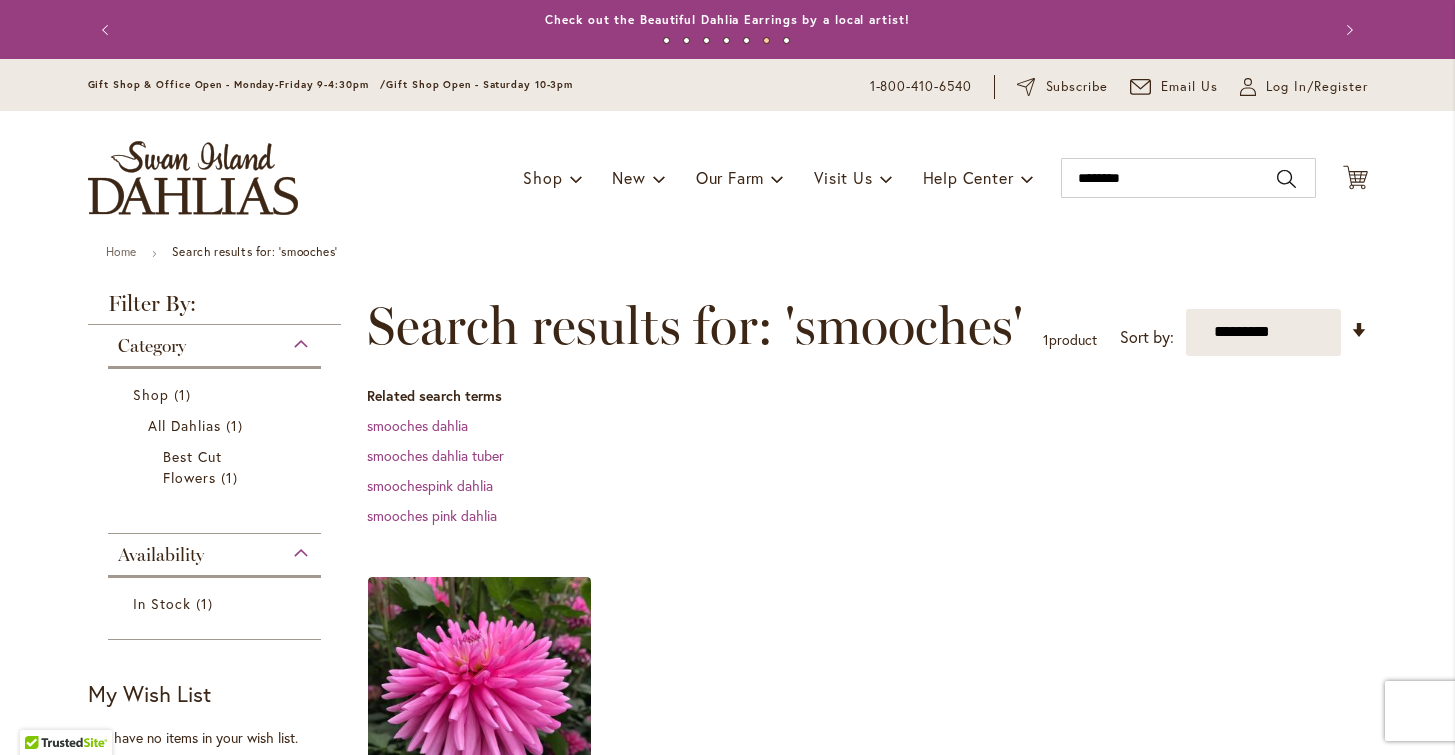 click on "Toggle Nav
Shop
Dahlia Tubers
Collections
Fresh Cut Dahlias
Gardening Supplies
Gift Cards
Request a Catalog
Gifts, Clothing & Specialty Items" at bounding box center (728, 178) 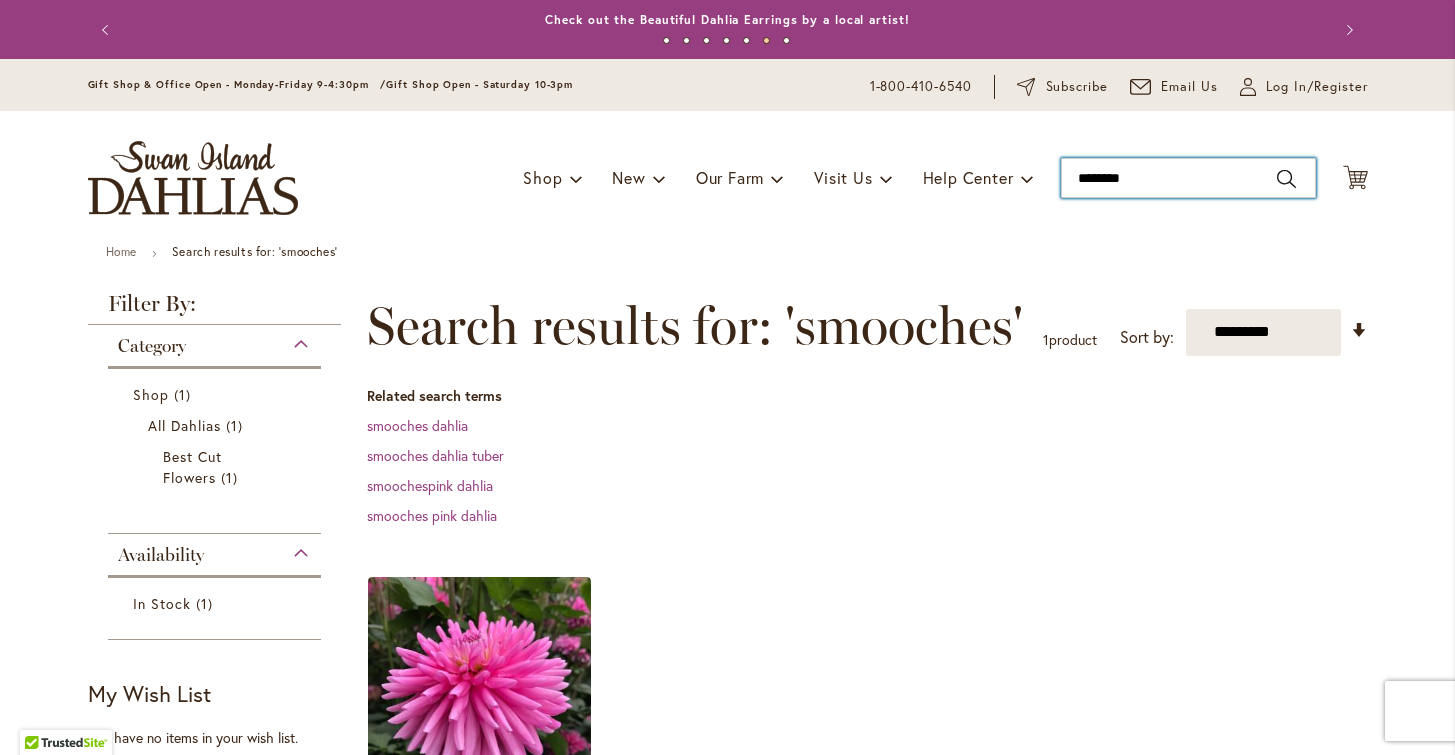 click on "********" at bounding box center (1188, 178) 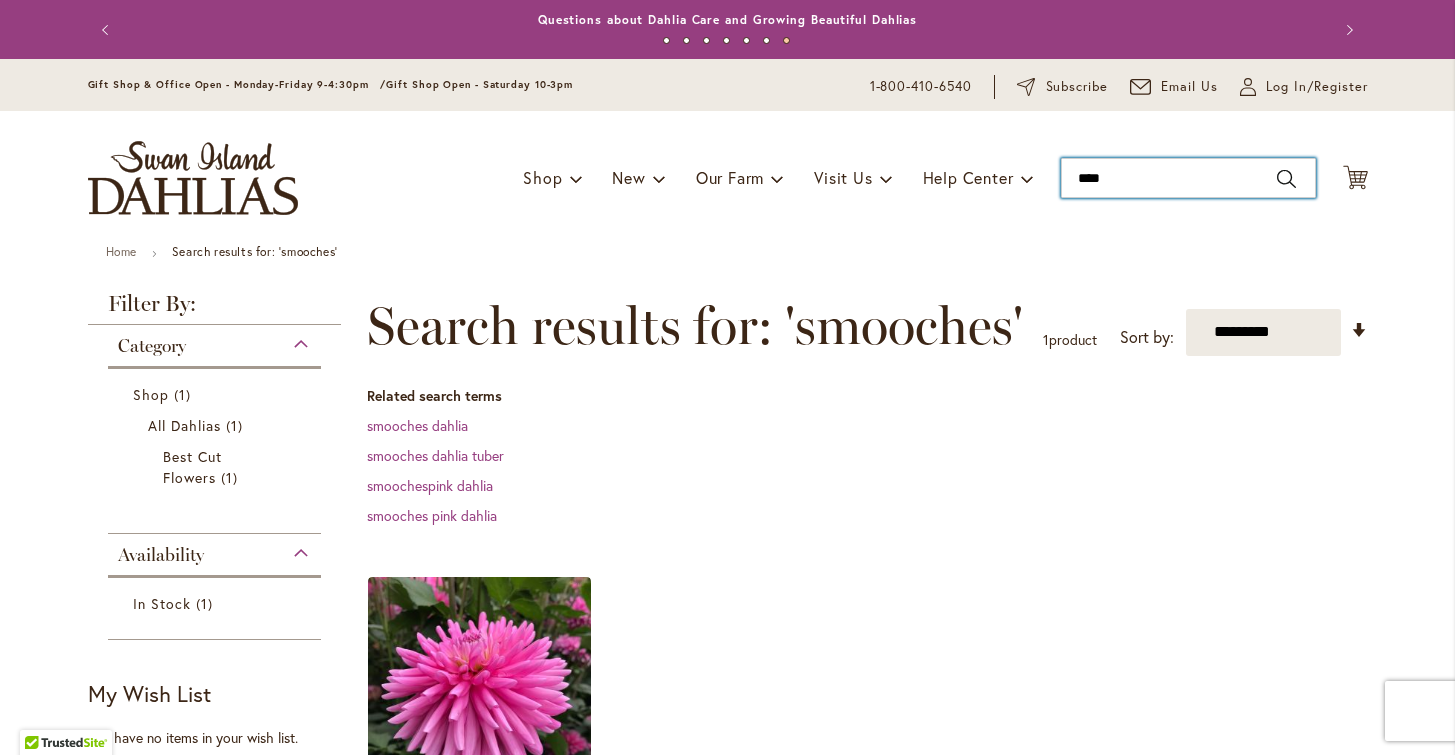 type on "*****" 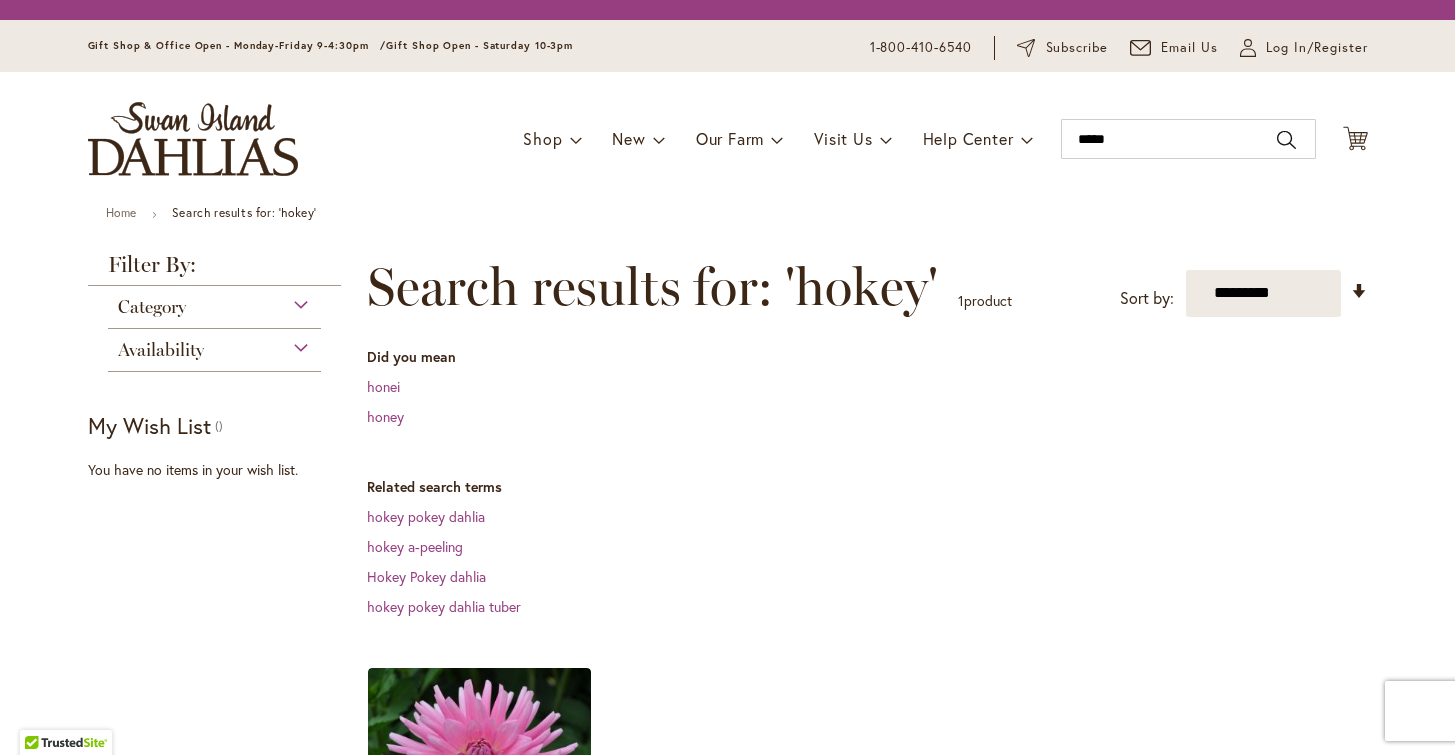 scroll, scrollTop: 0, scrollLeft: 0, axis: both 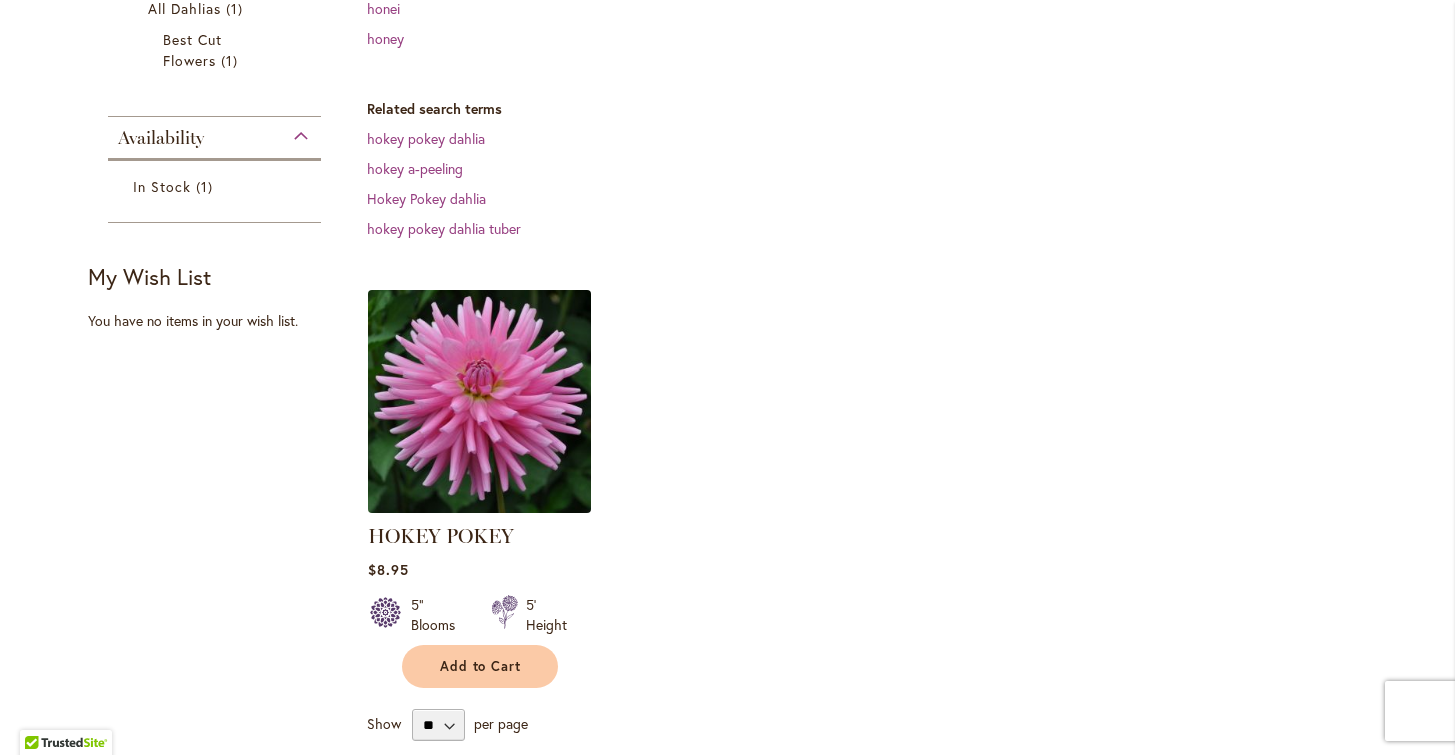 click at bounding box center [479, 401] 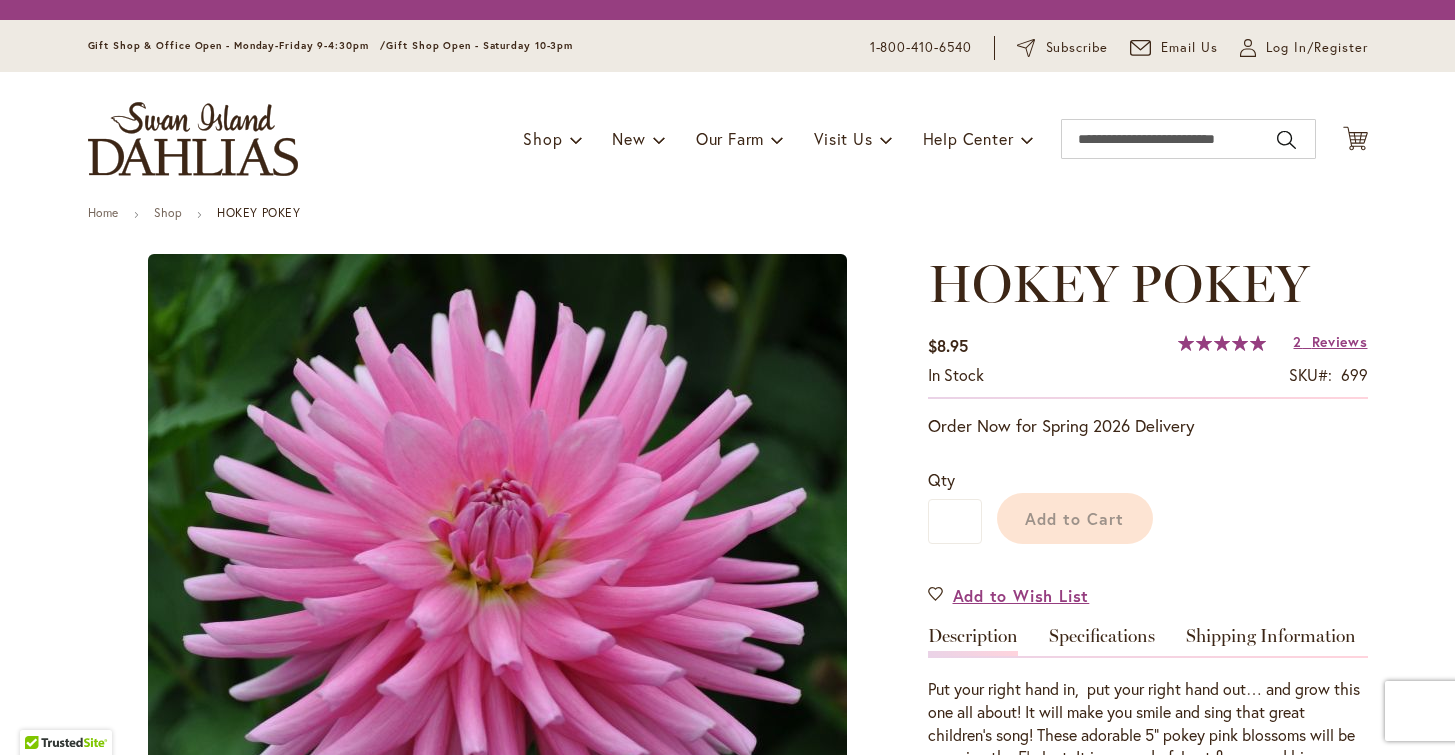 scroll, scrollTop: 0, scrollLeft: 0, axis: both 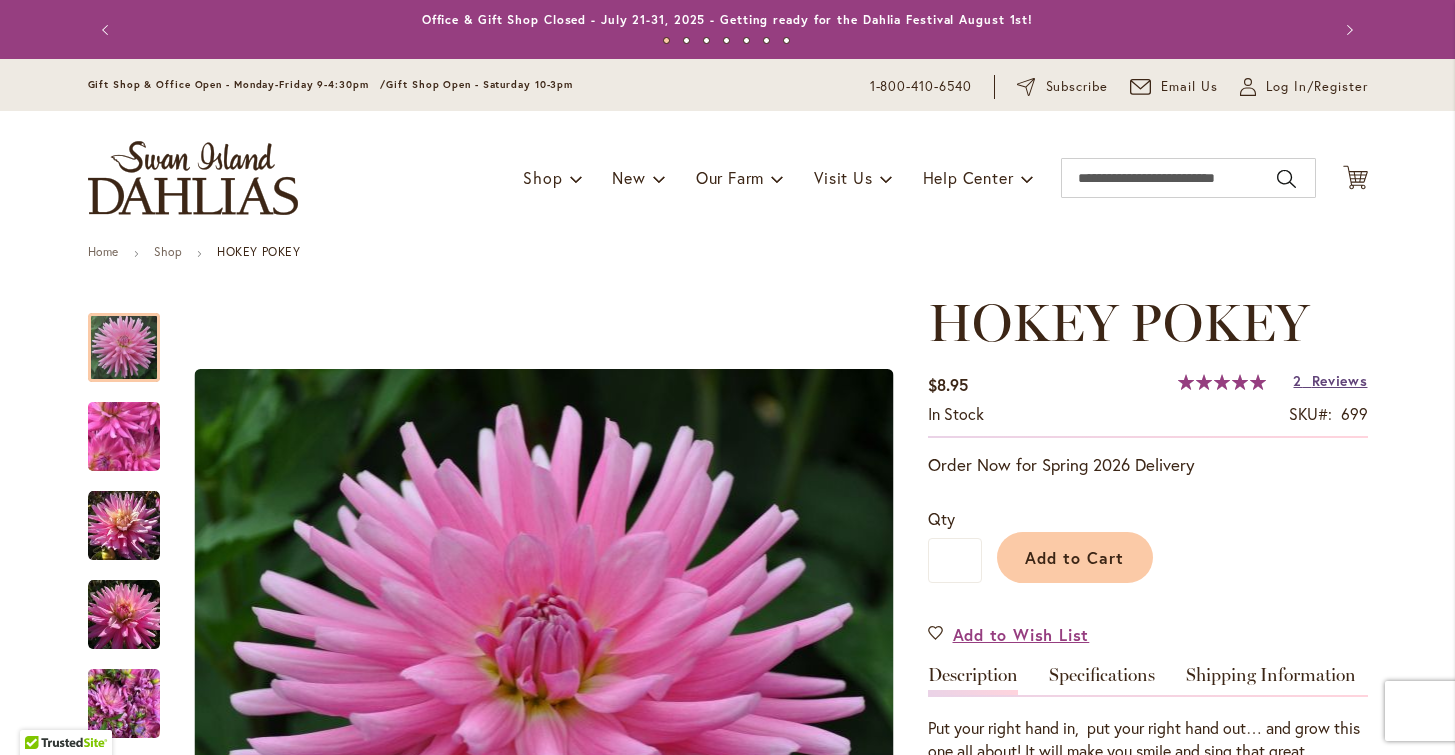 click on "Reviews" at bounding box center (1340, 380) 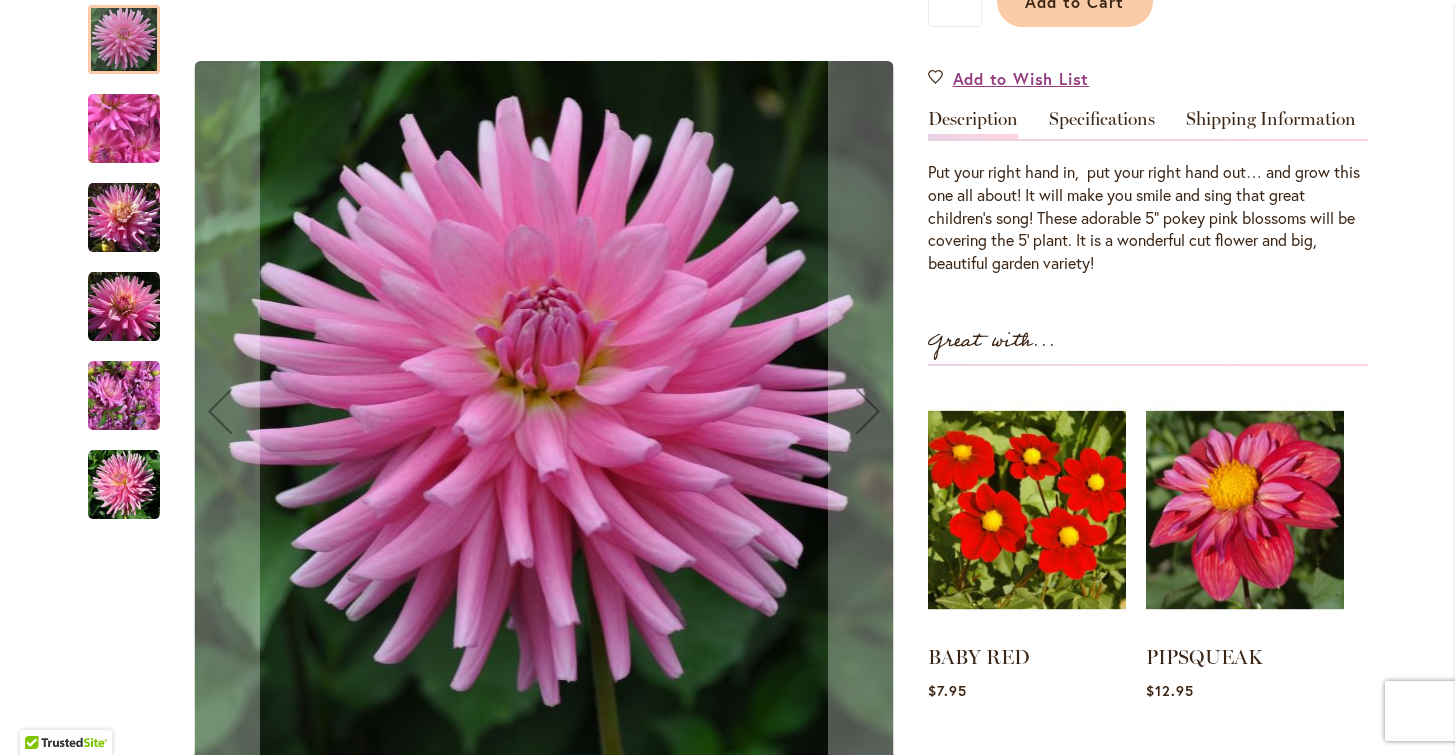 scroll, scrollTop: 559, scrollLeft: 0, axis: vertical 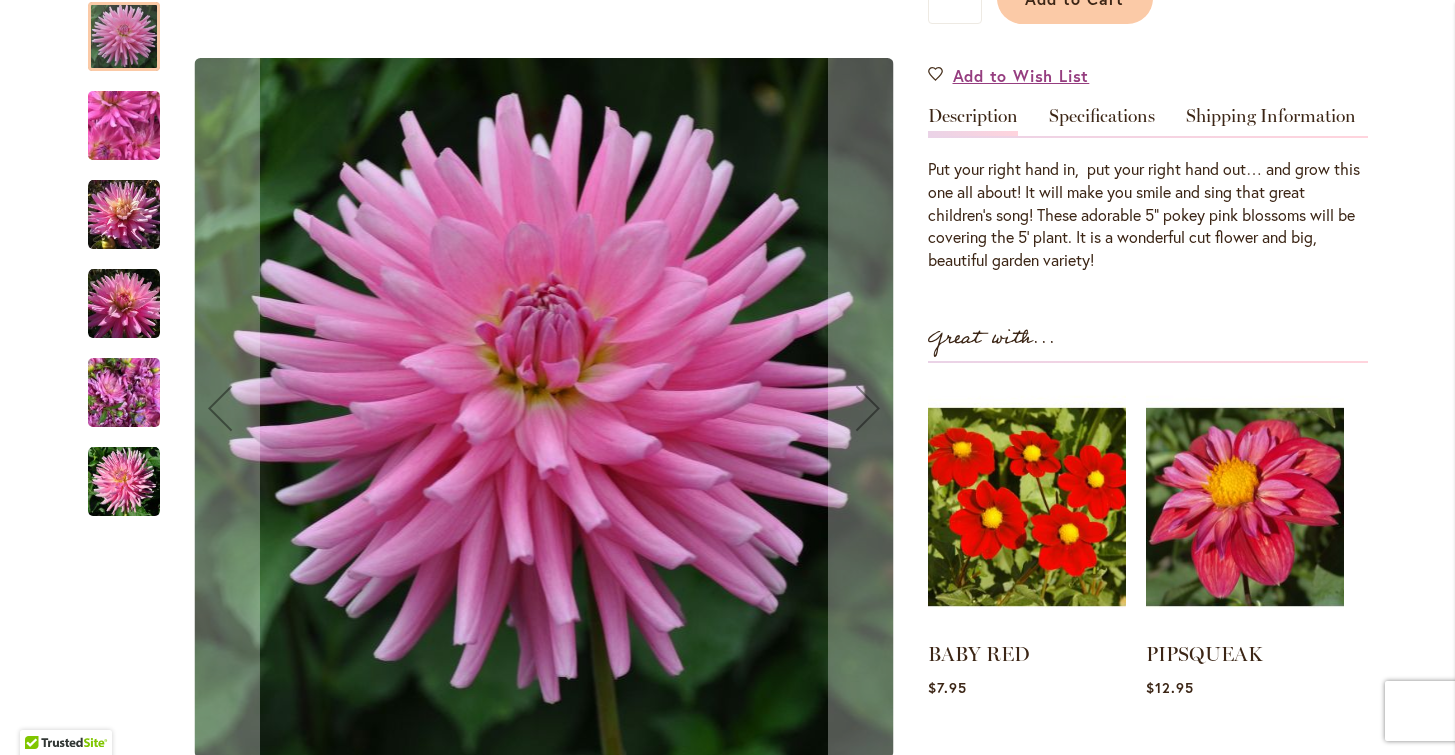 click at bounding box center (124, 214) 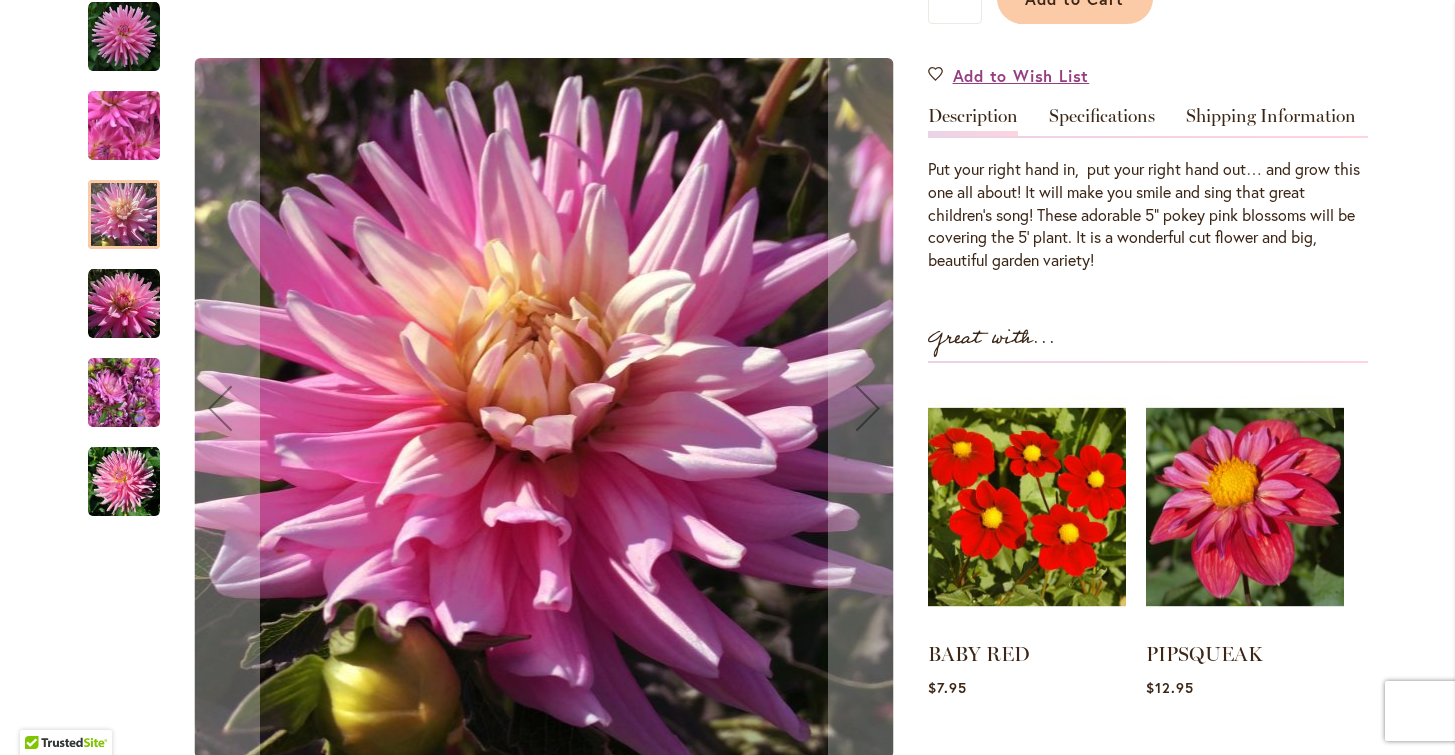 click at bounding box center (124, 36) 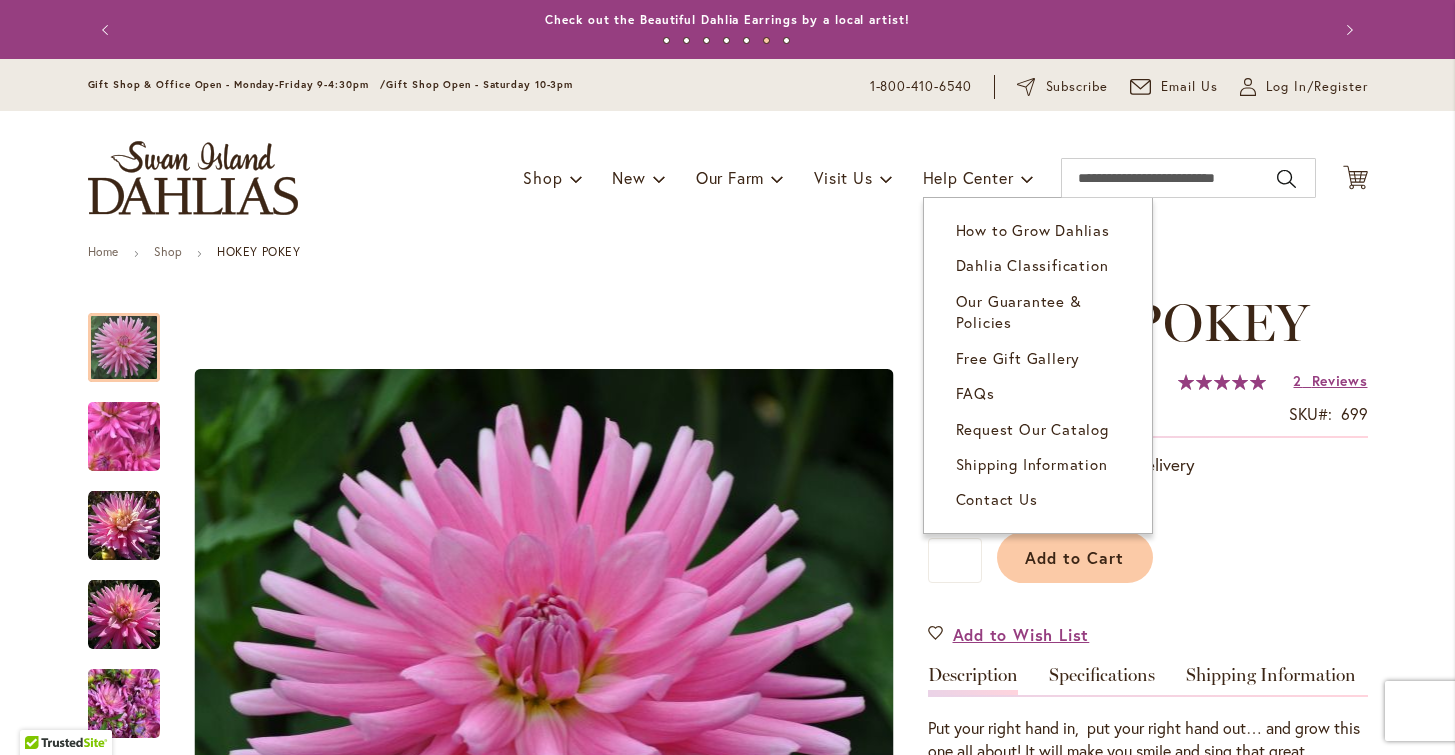 scroll, scrollTop: 0, scrollLeft: 0, axis: both 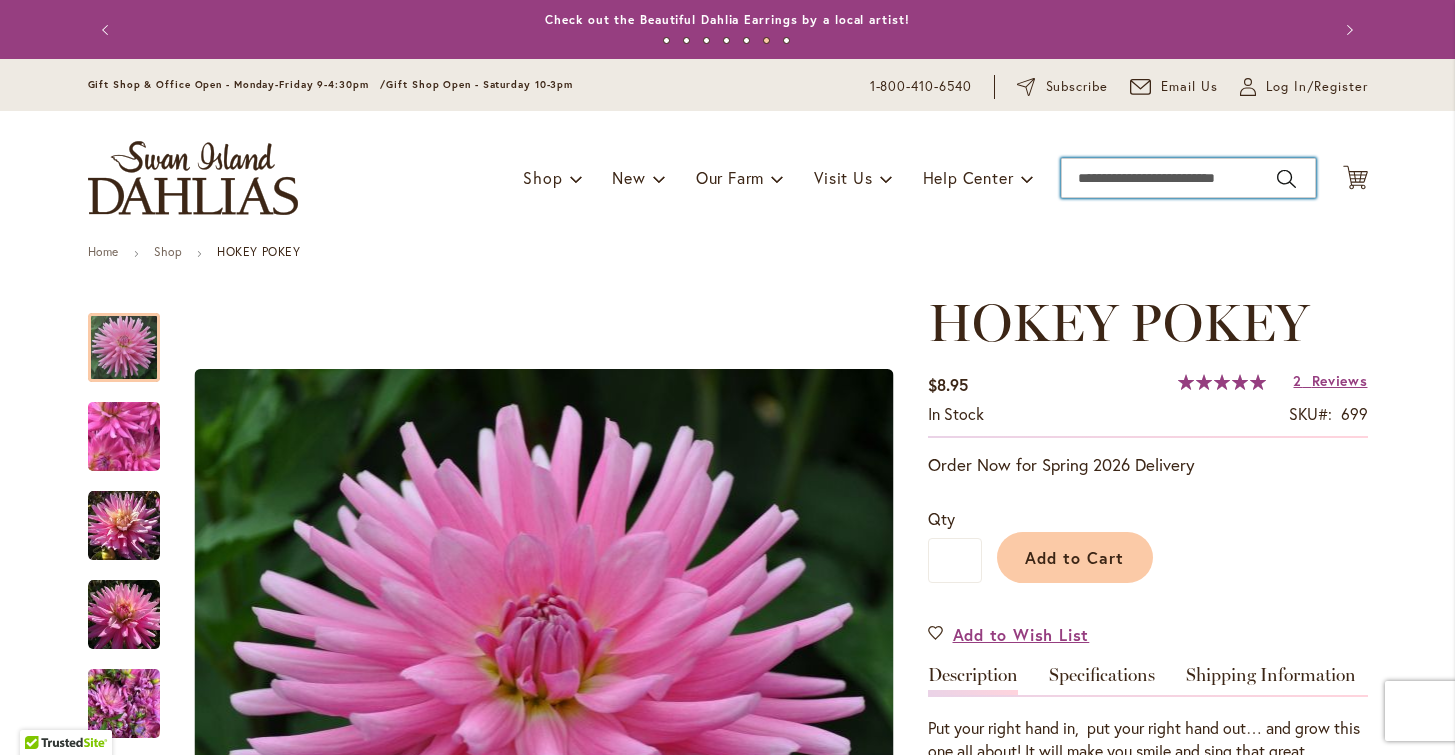 click on "Search" at bounding box center (1188, 178) 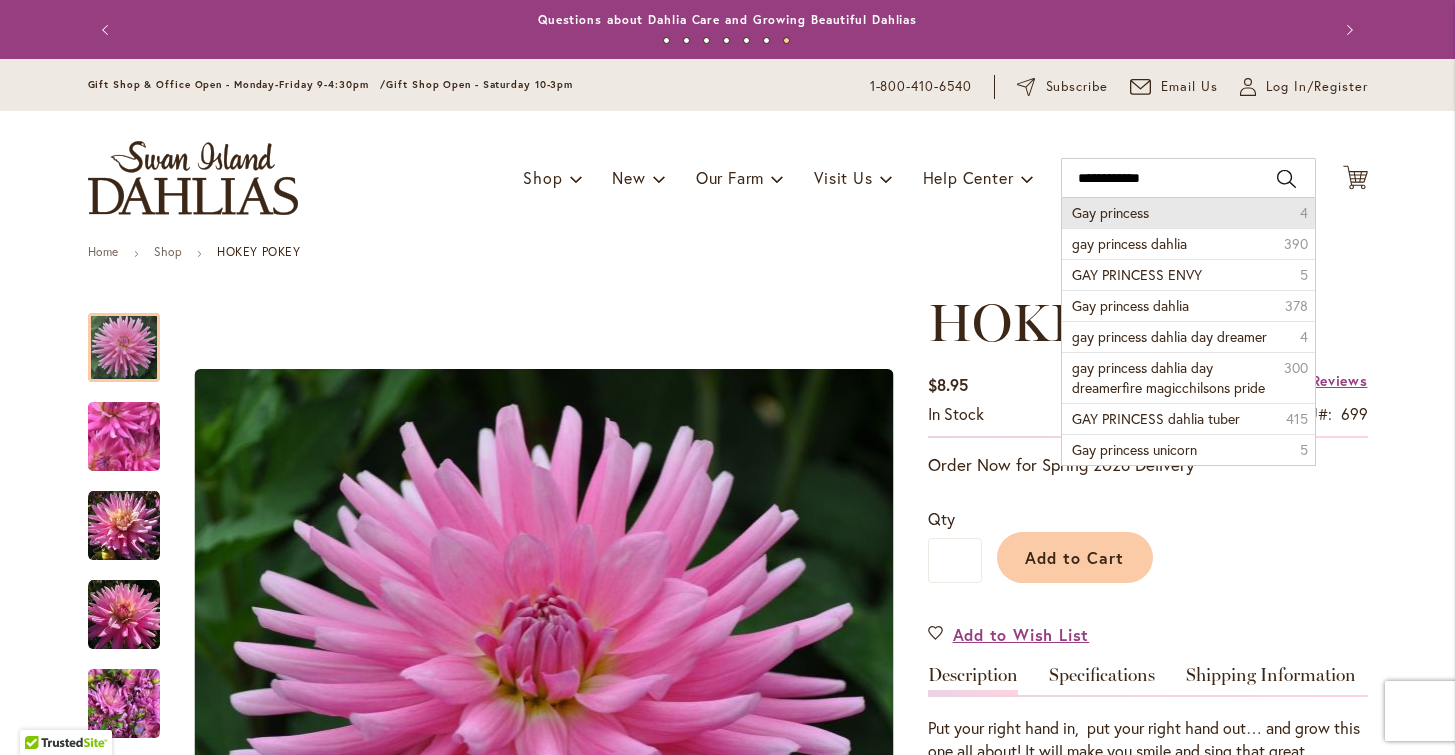 click on "Gay princess" at bounding box center (1110, 212) 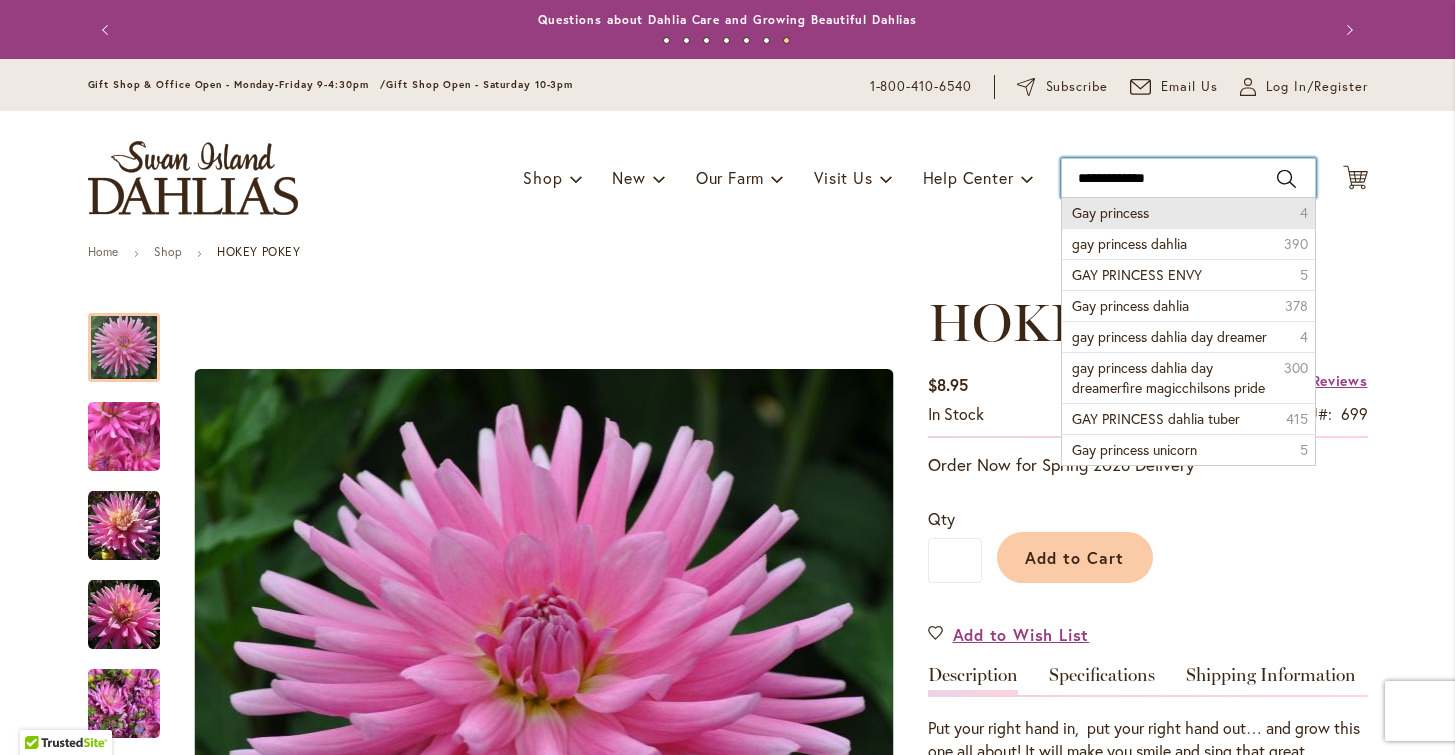 type on "**********" 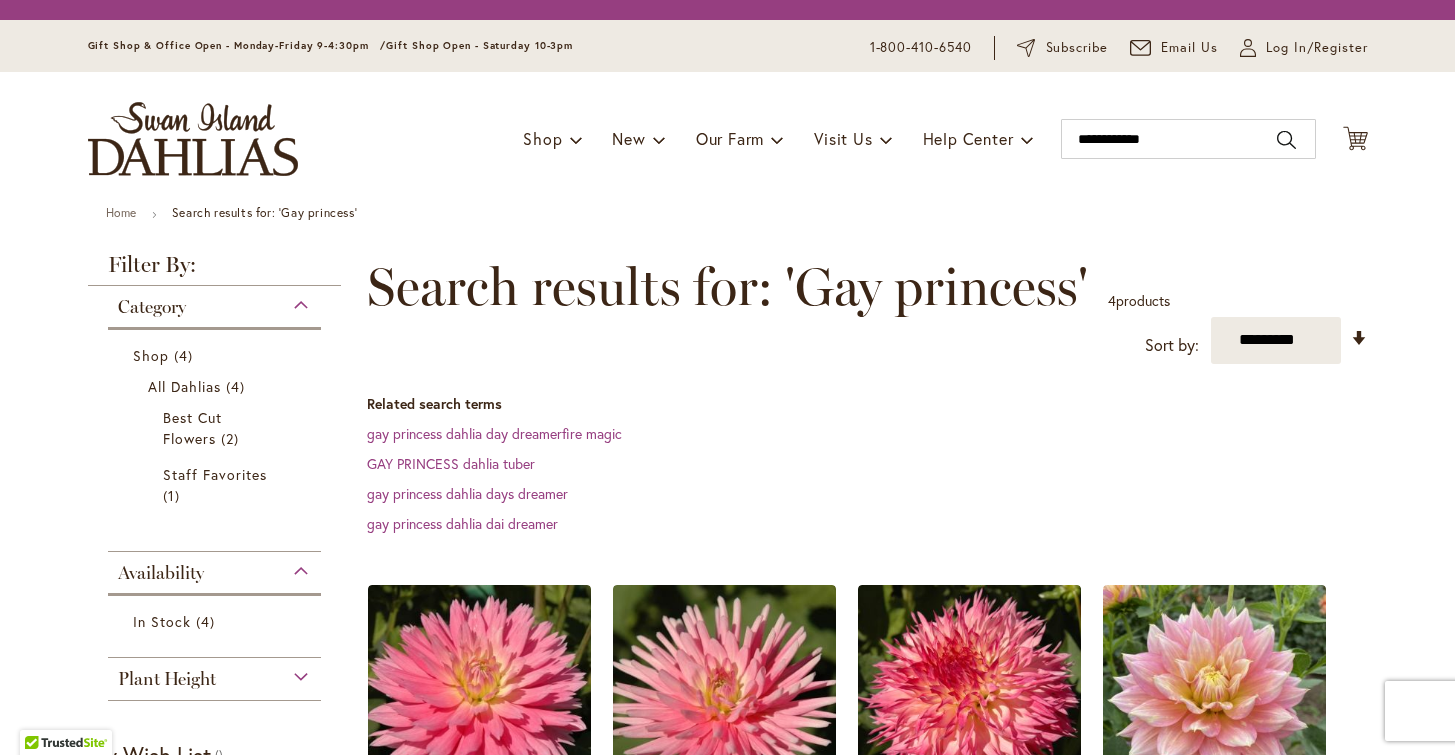 click on "Skip to Content
Gift Shop & Office Open - Monday-Friday 9-4:30pm   /    Gift Shop Open - Saturday 10-3pm
1-800-410-6540
Subscribe
Email Us
My Account
Log In/Register
Toggle Nav
Shop
Dahlia Tubers
Collections
Fresh Cut Dahlias" at bounding box center [727, 897] 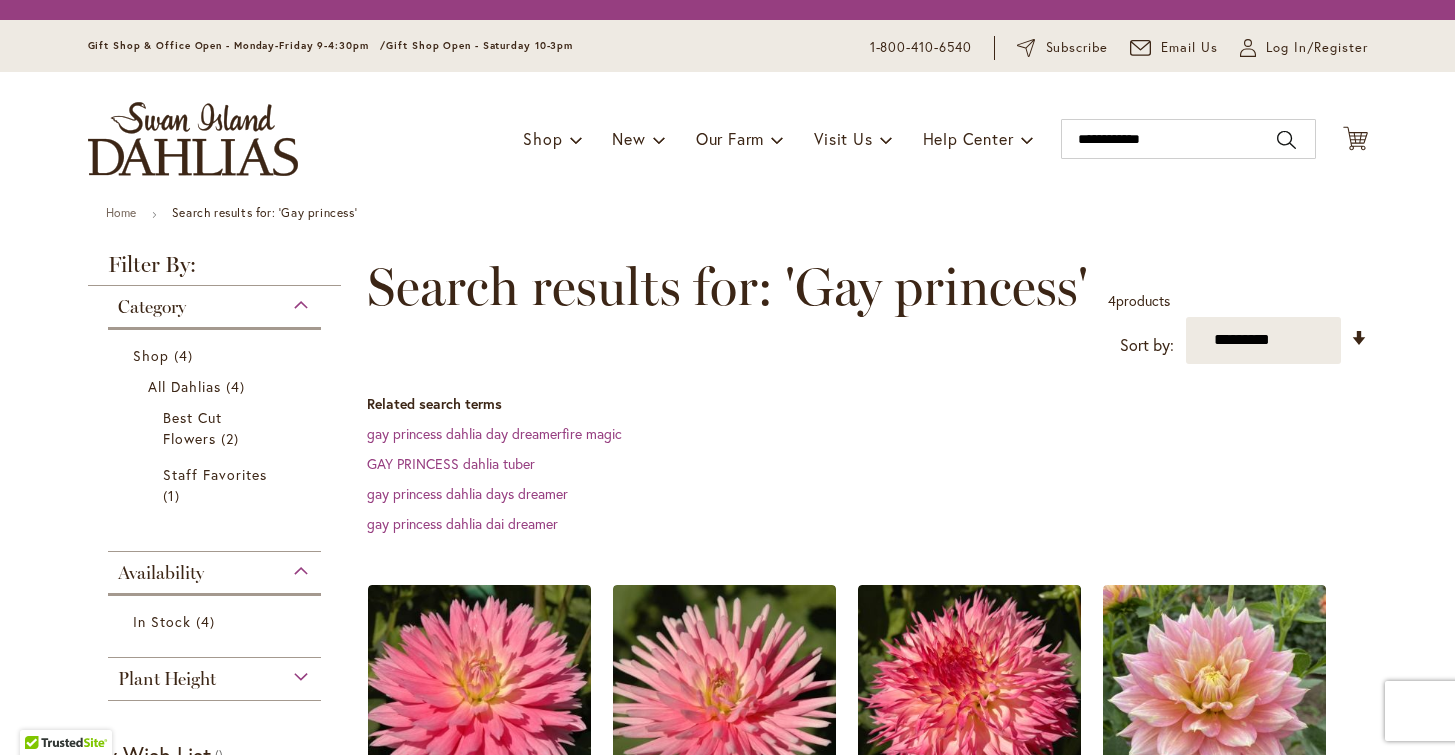 scroll, scrollTop: 0, scrollLeft: 0, axis: both 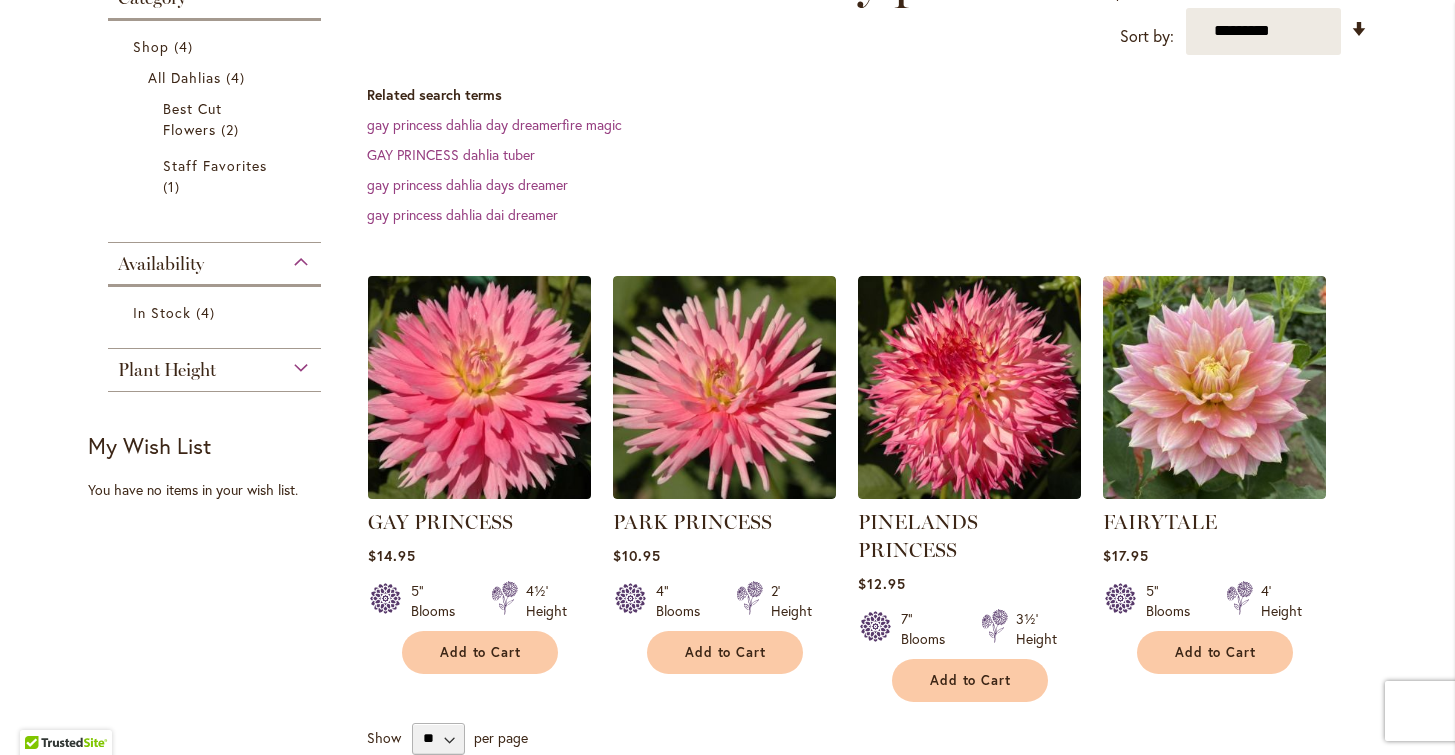 click at bounding box center (479, 387) 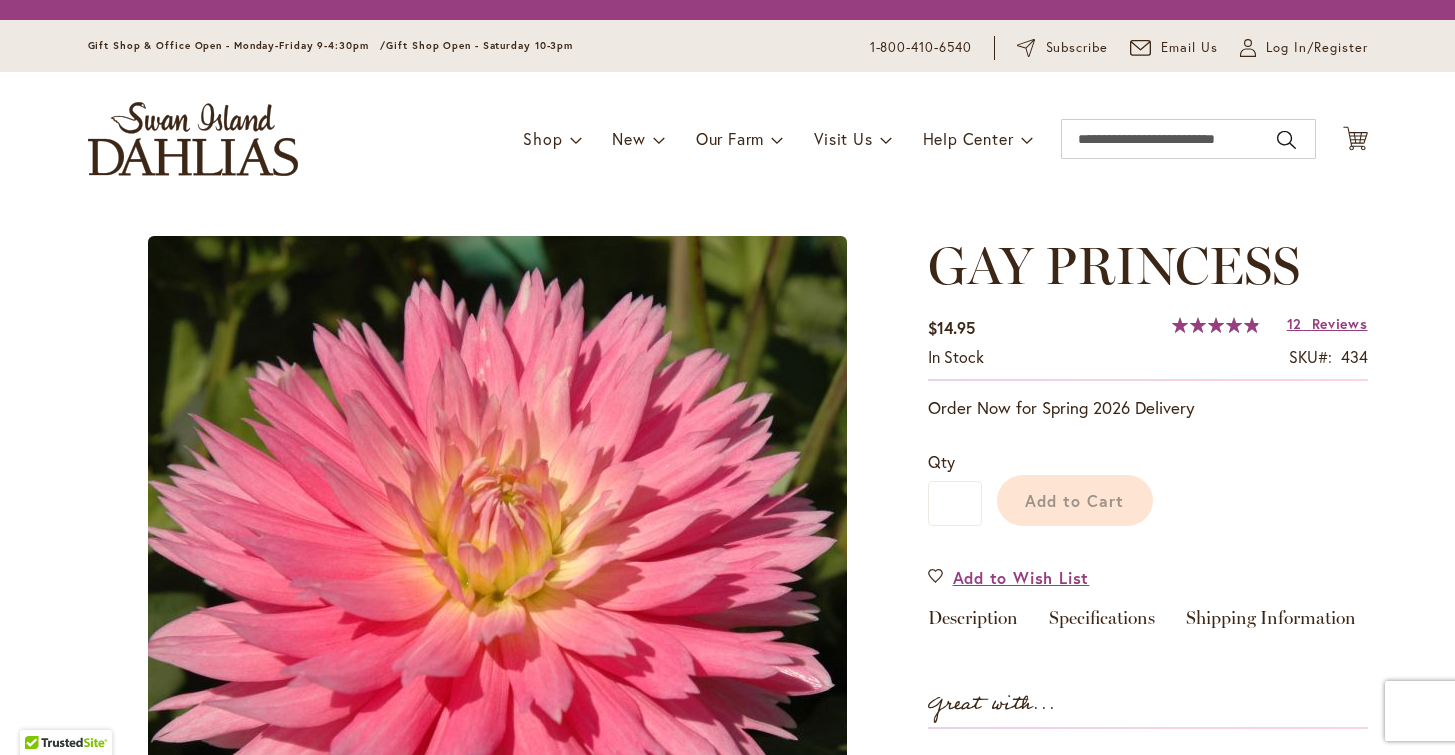 scroll, scrollTop: 0, scrollLeft: 0, axis: both 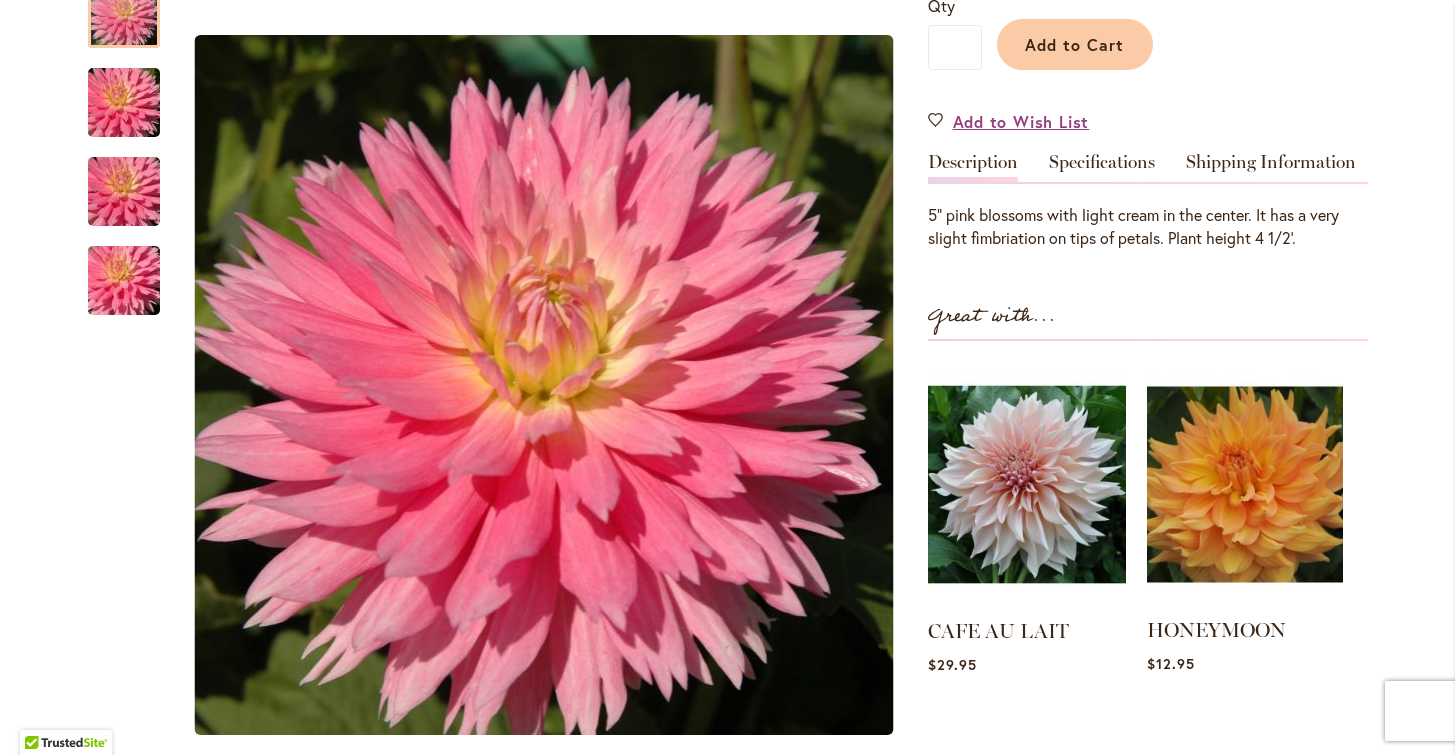 click at bounding box center [1245, 484] 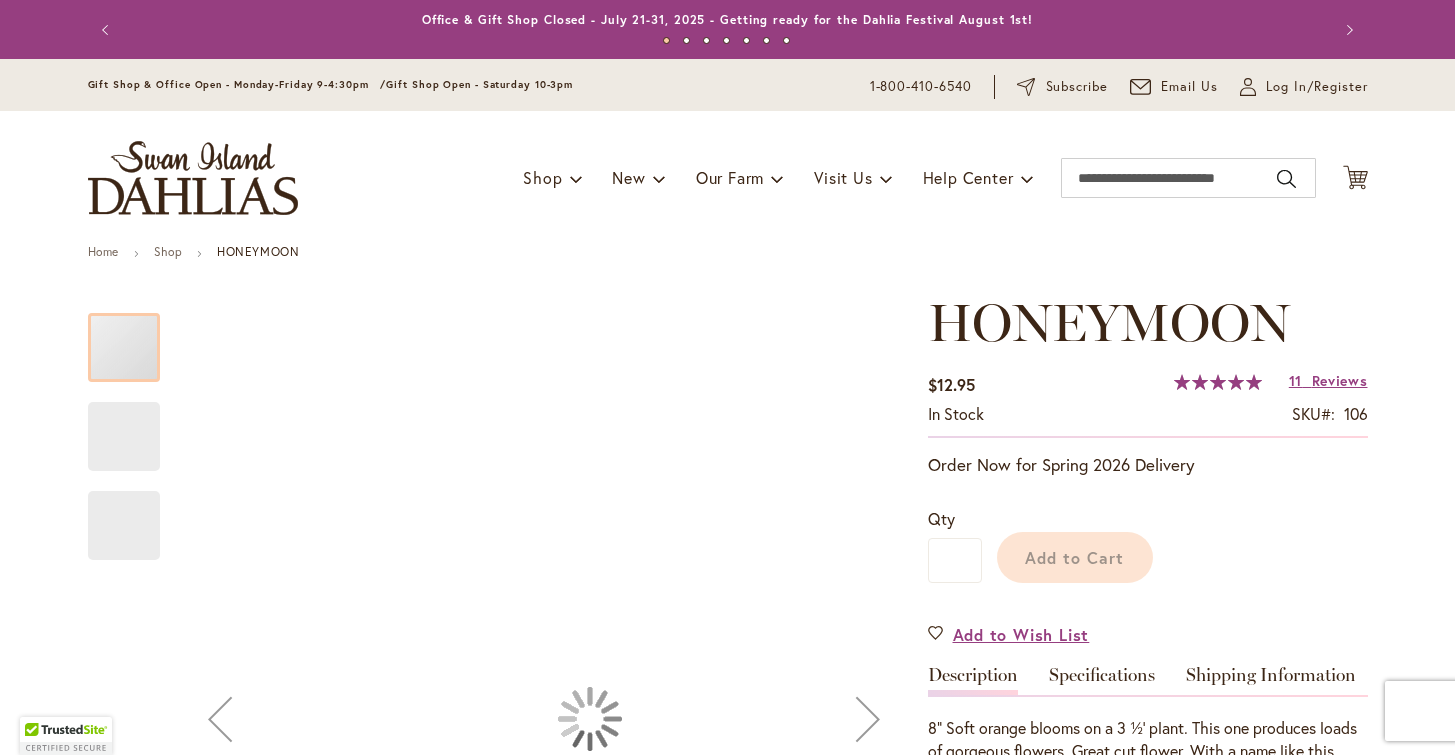scroll, scrollTop: 0, scrollLeft: 0, axis: both 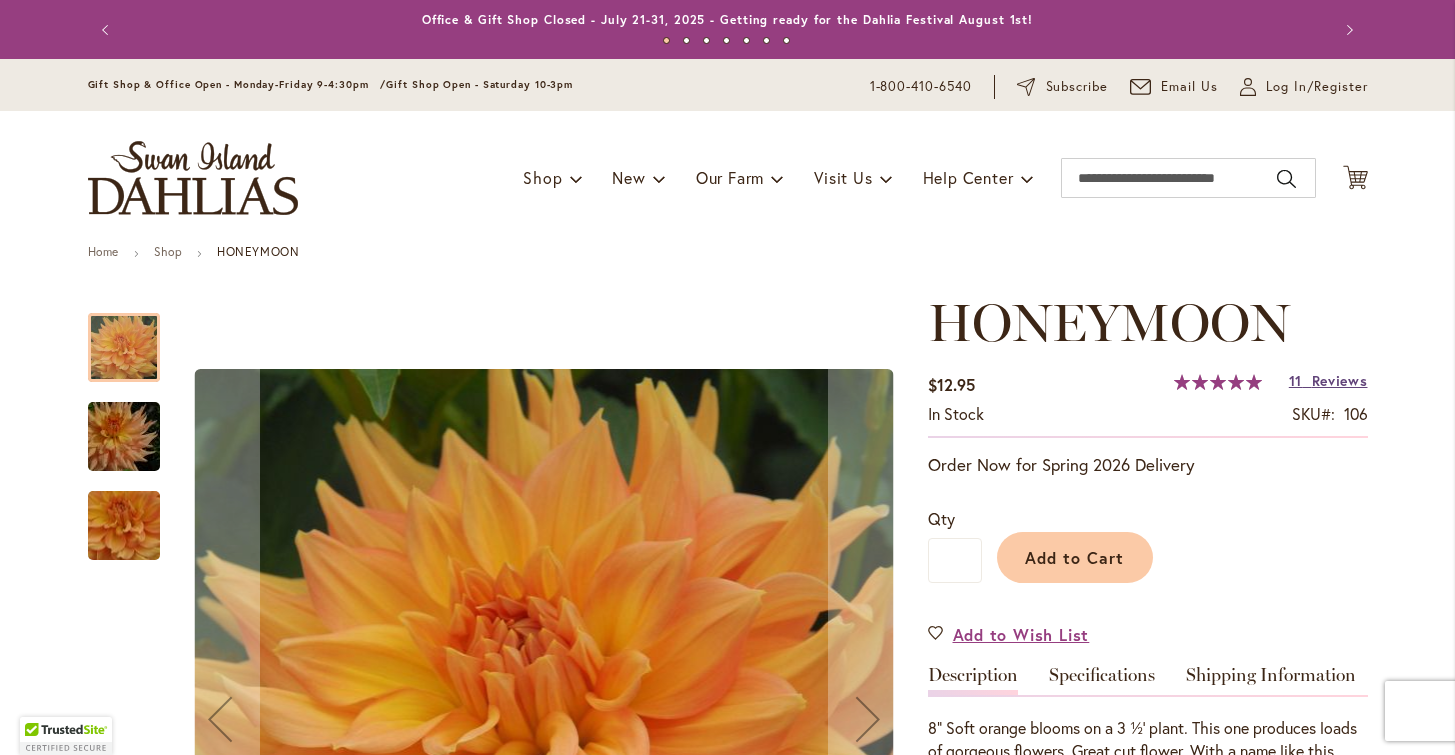 click on "Reviews" at bounding box center [1340, 380] 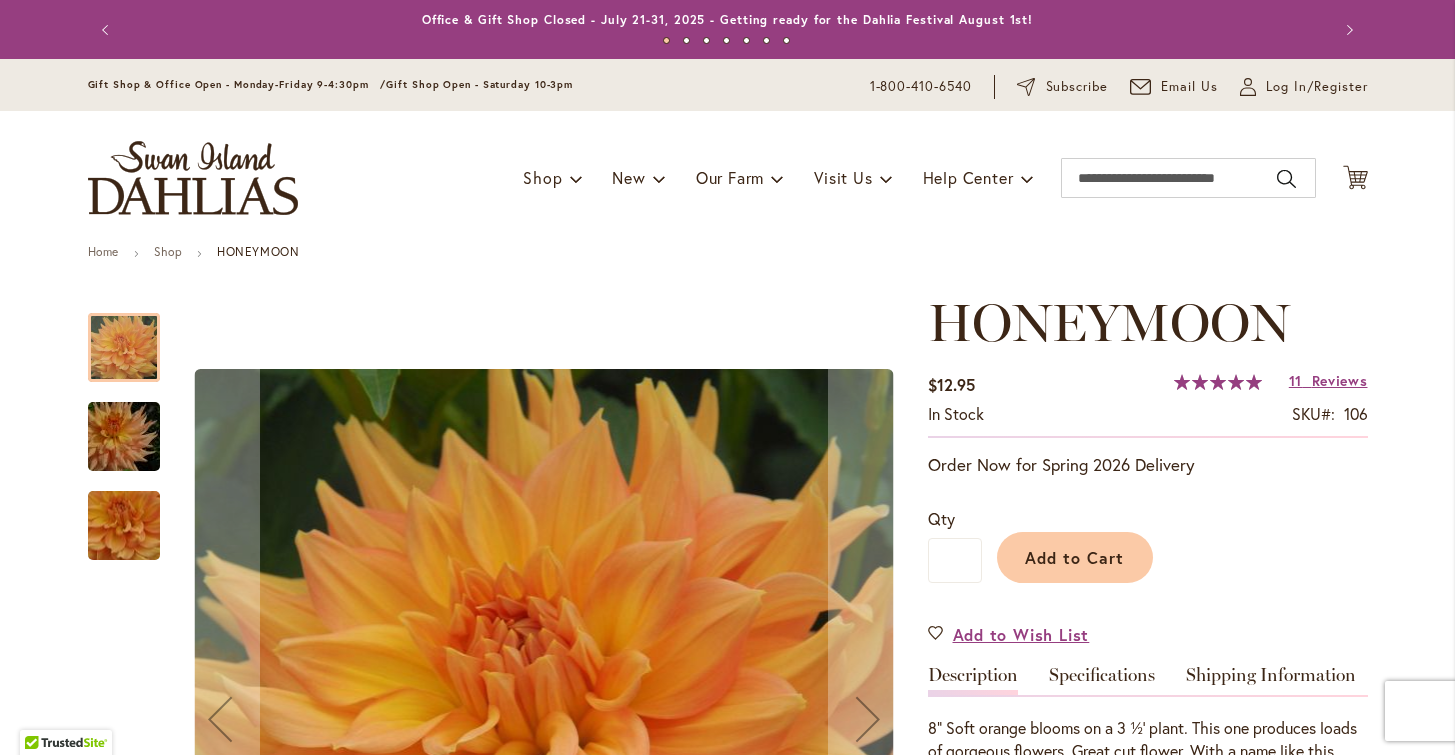 scroll, scrollTop: 0, scrollLeft: 0, axis: both 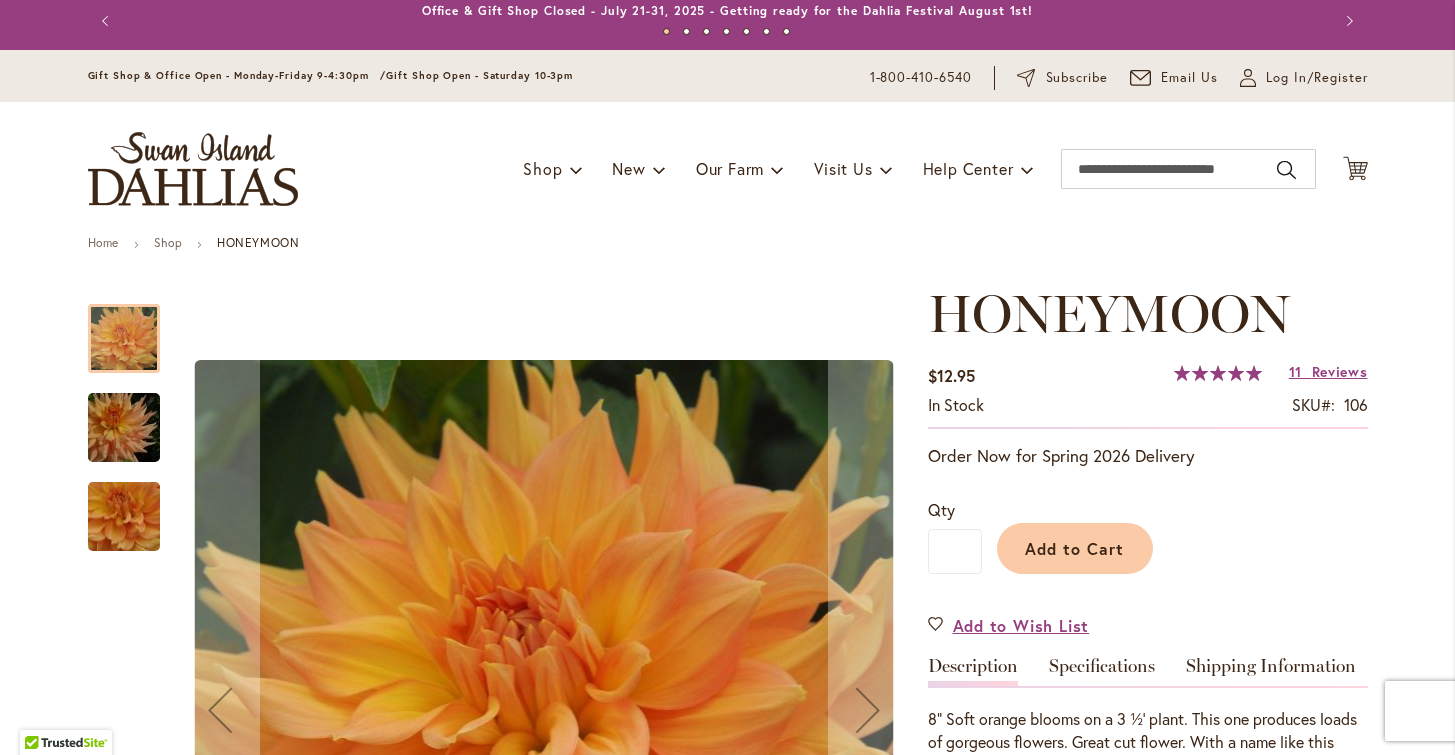click at bounding box center (124, 506) 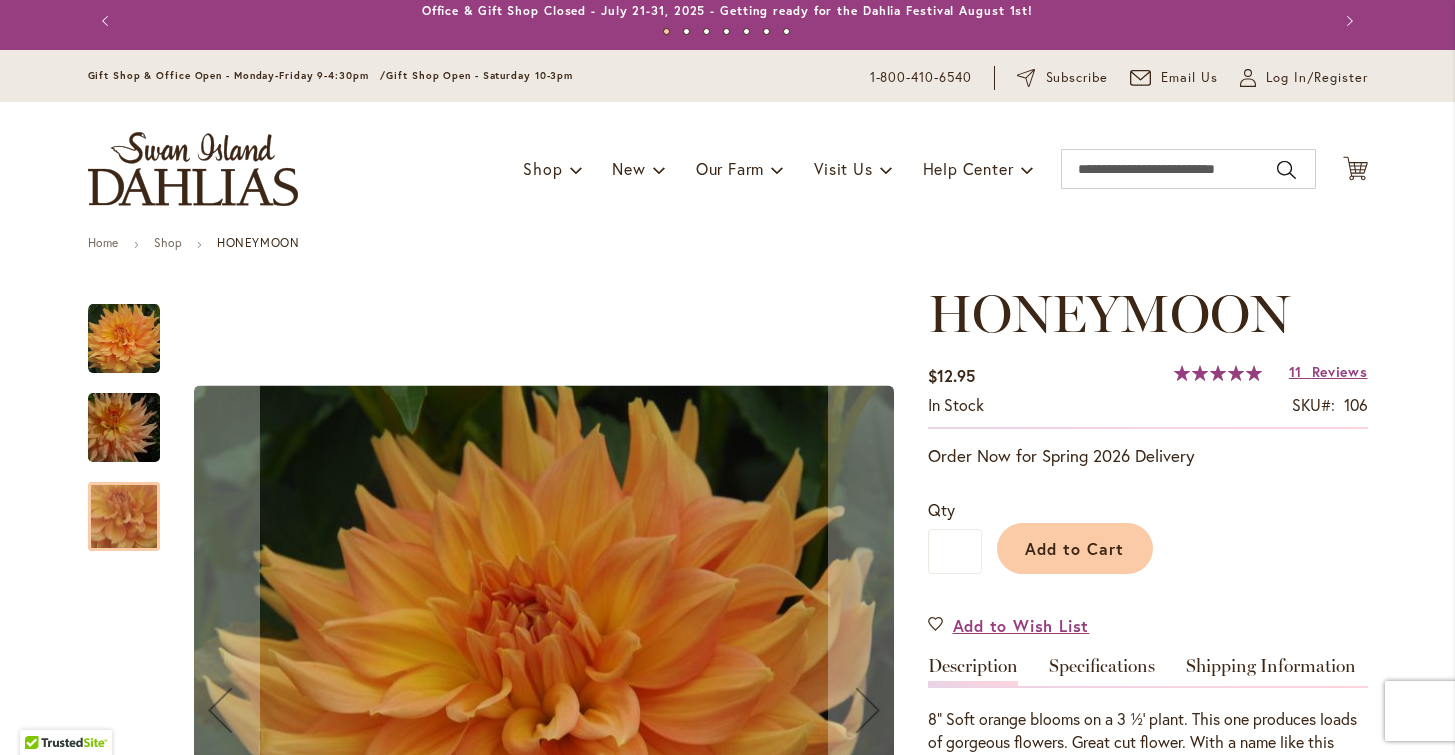 click at bounding box center [124, 516] 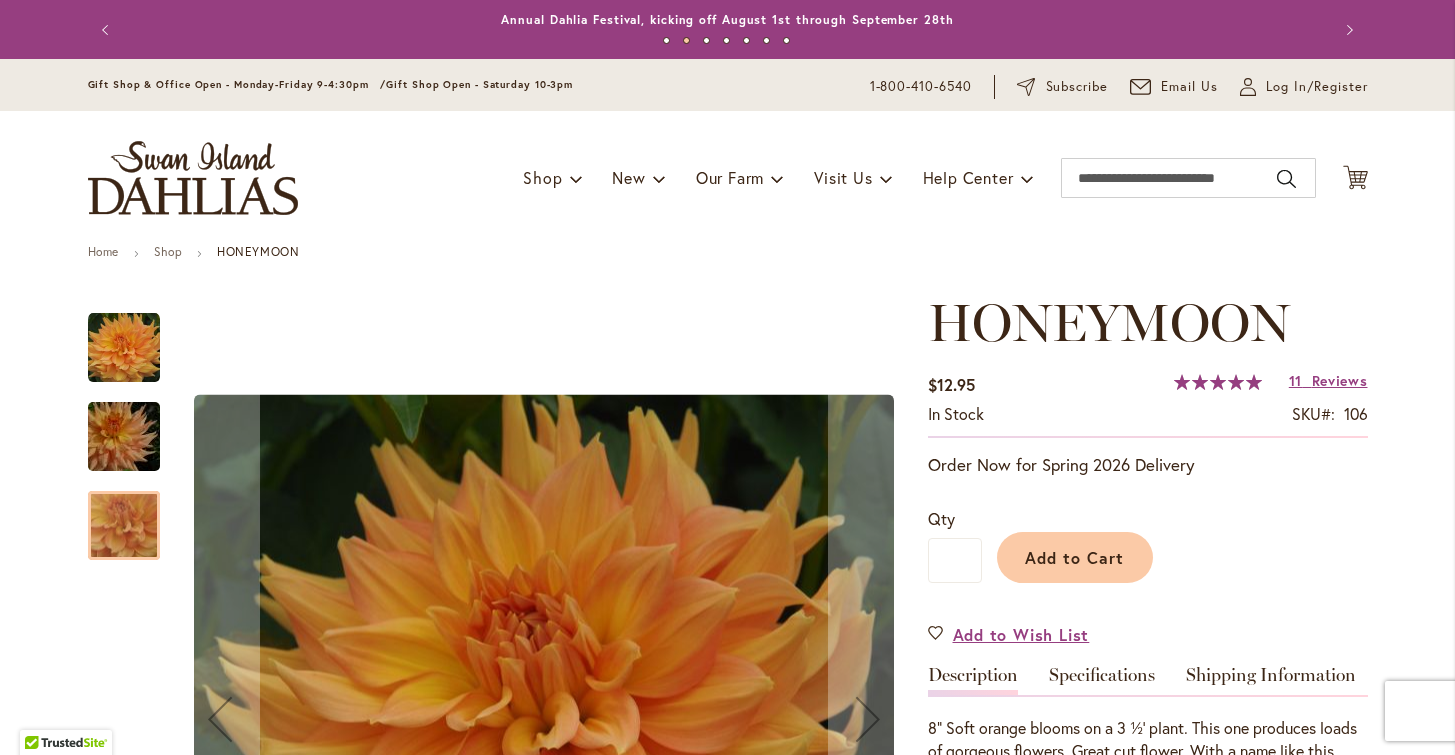 scroll, scrollTop: 0, scrollLeft: 0, axis: both 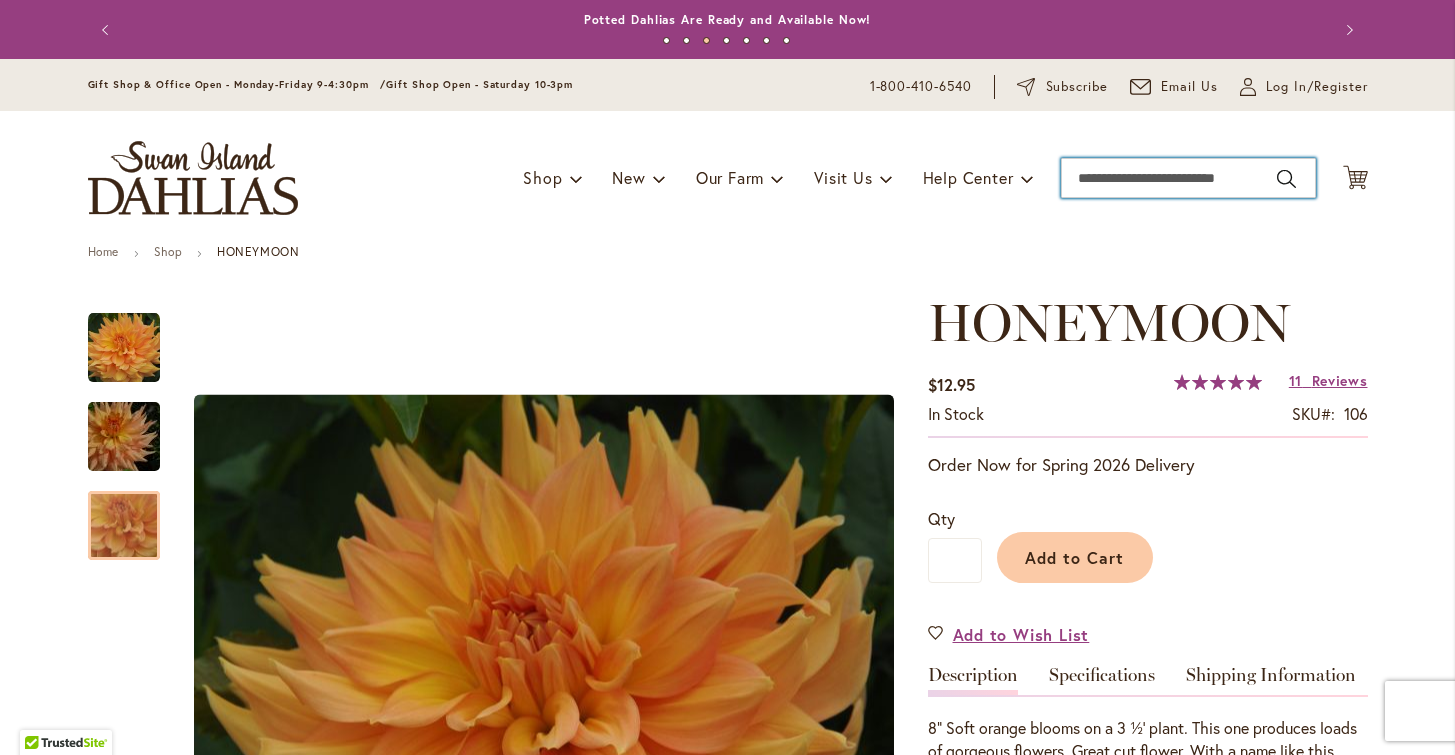 click on "Search" at bounding box center (1188, 178) 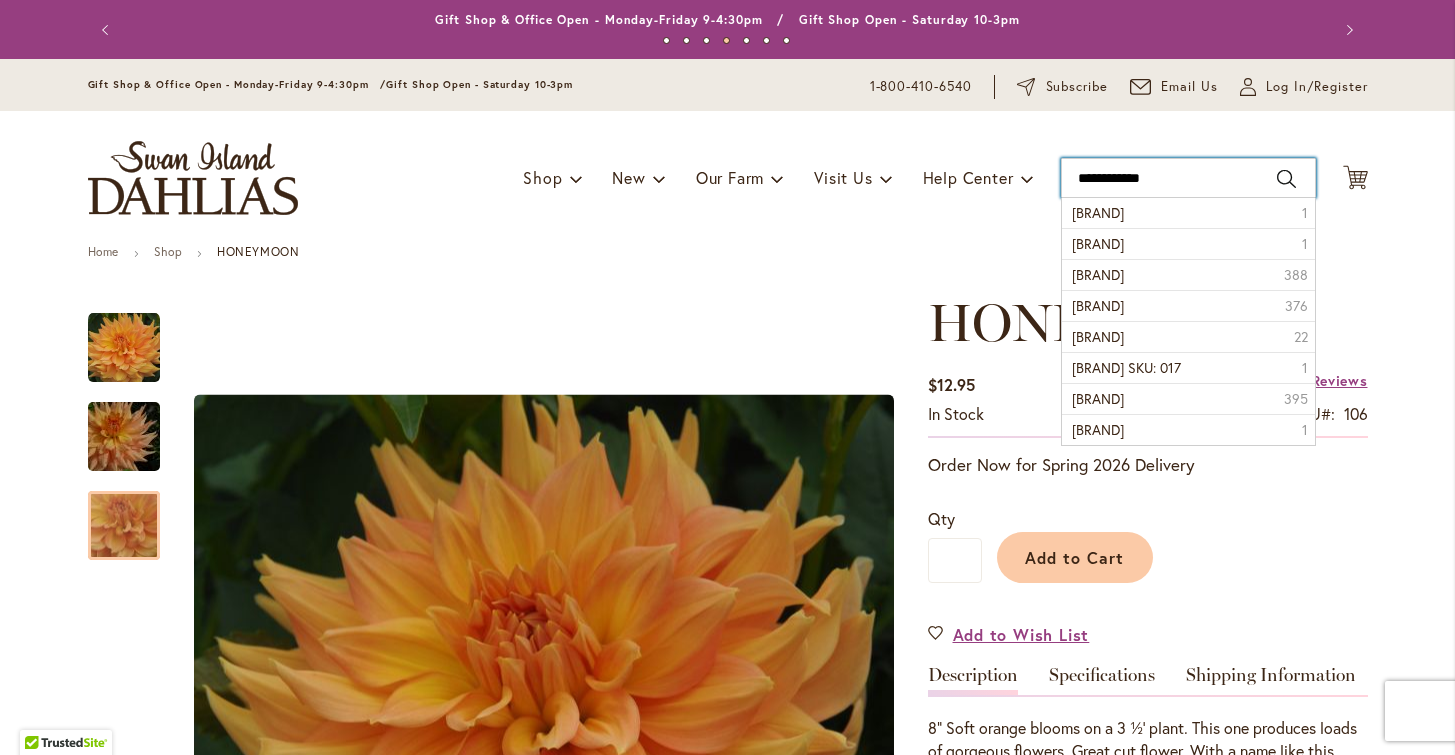 type on "**********" 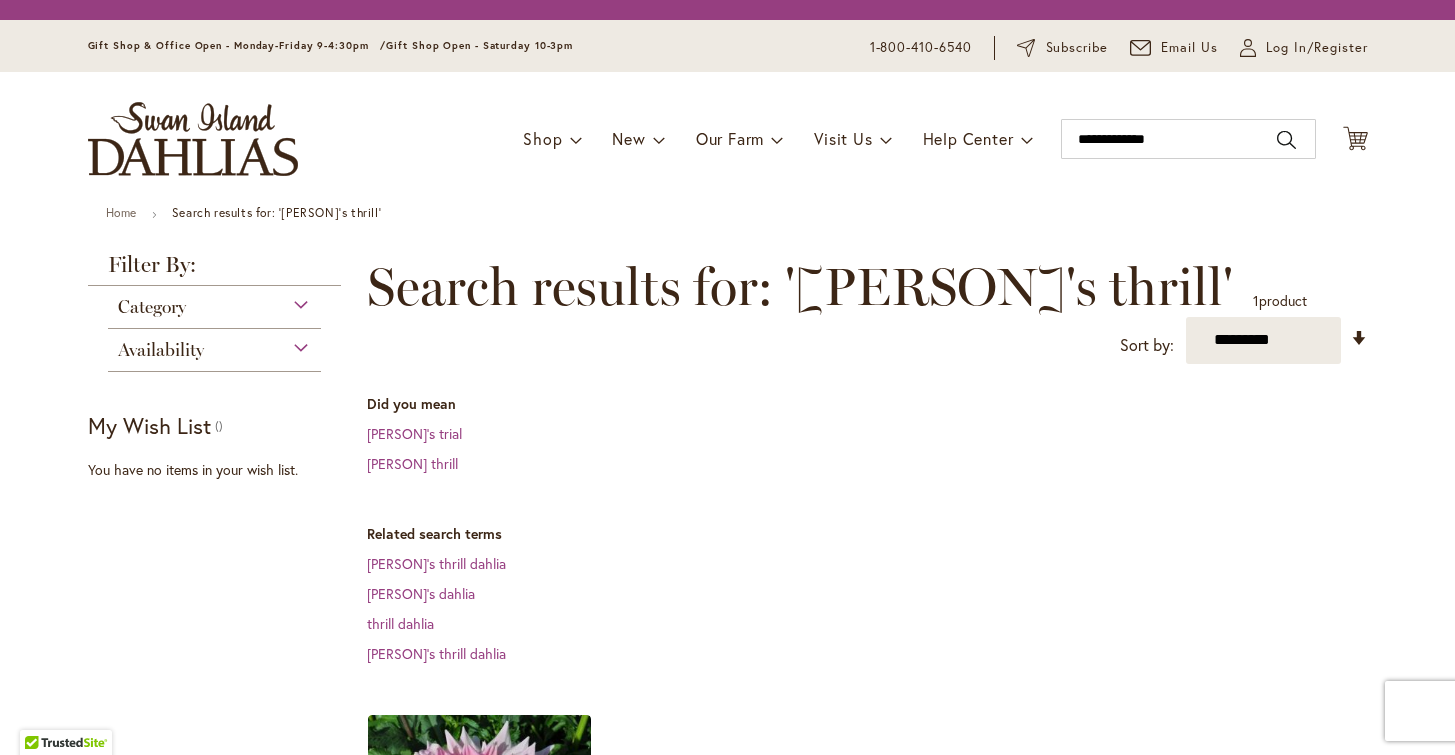 scroll, scrollTop: 0, scrollLeft: 0, axis: both 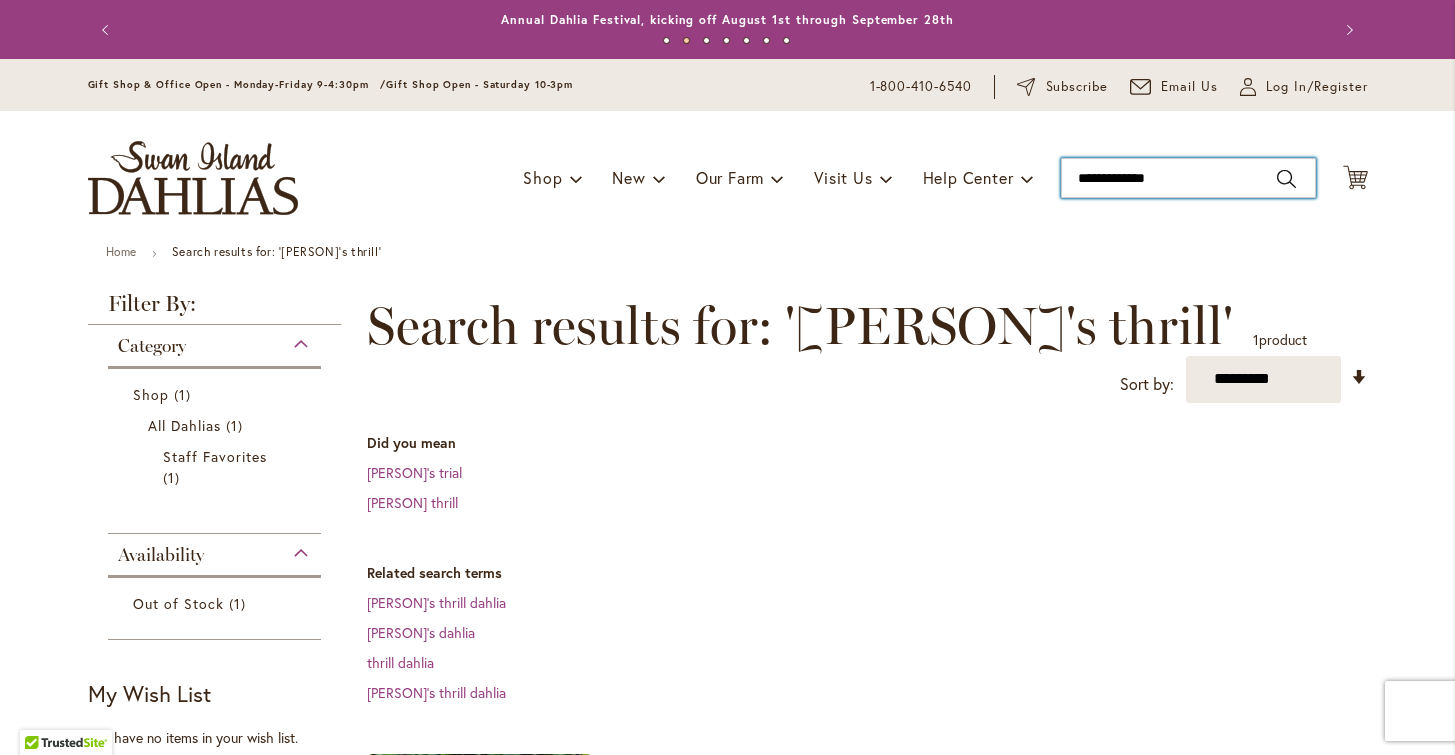 click on "**********" at bounding box center [1188, 178] 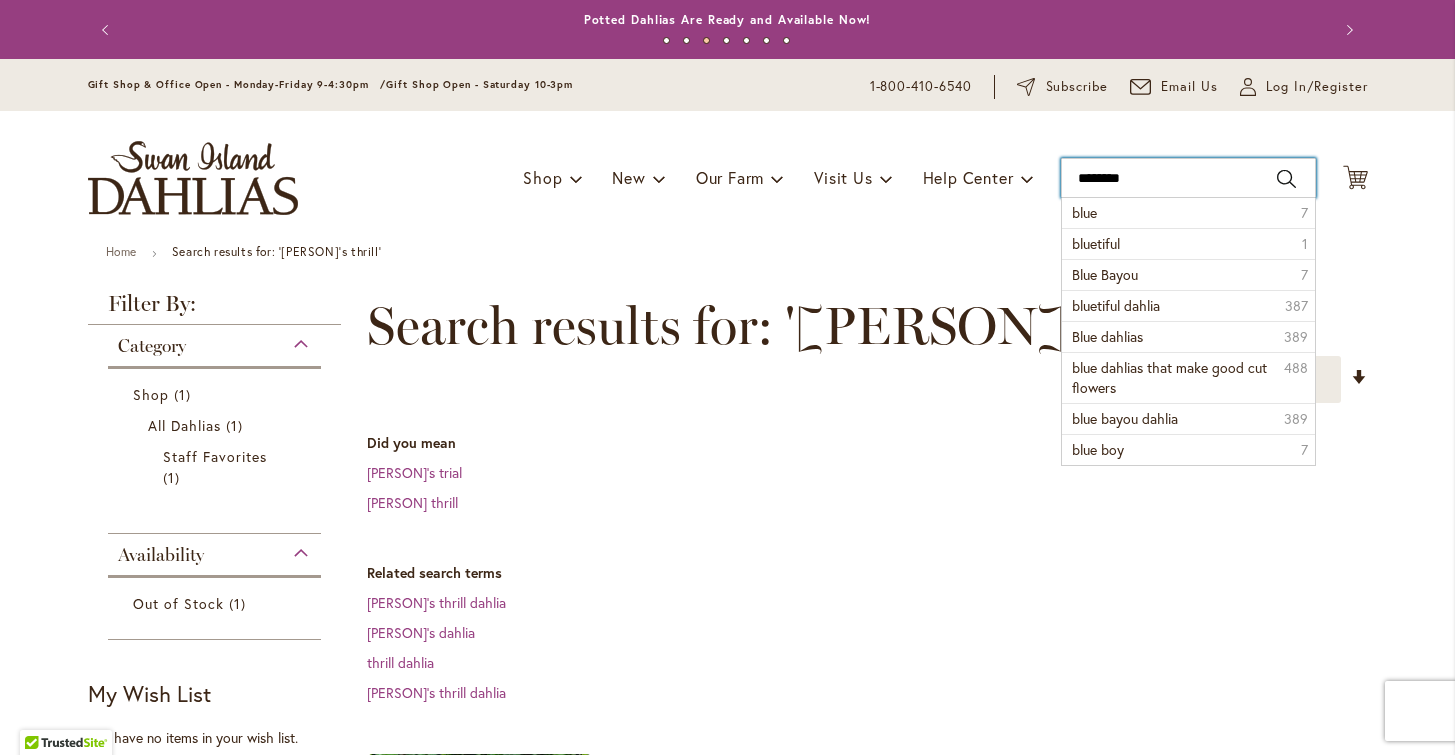 type on "*********" 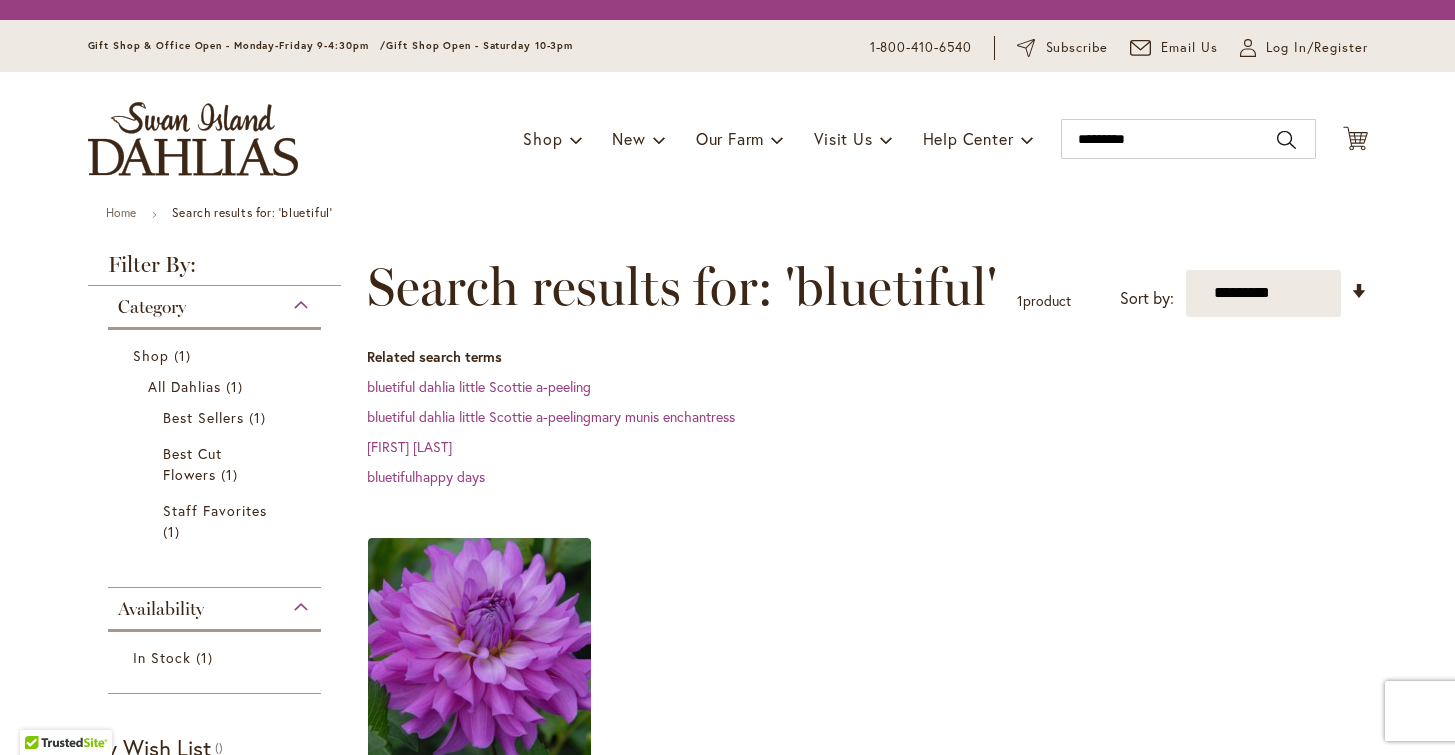 scroll, scrollTop: 0, scrollLeft: 0, axis: both 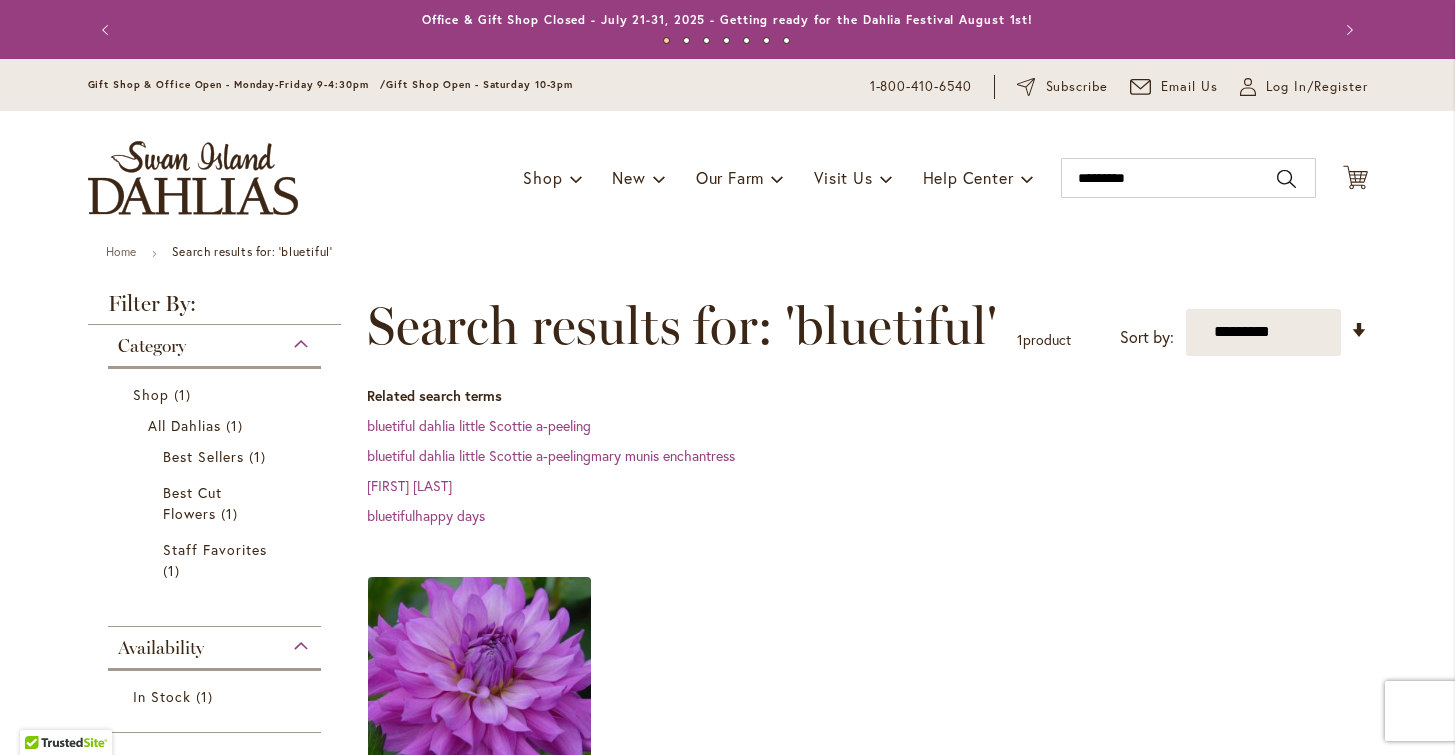 click at bounding box center (479, 688) 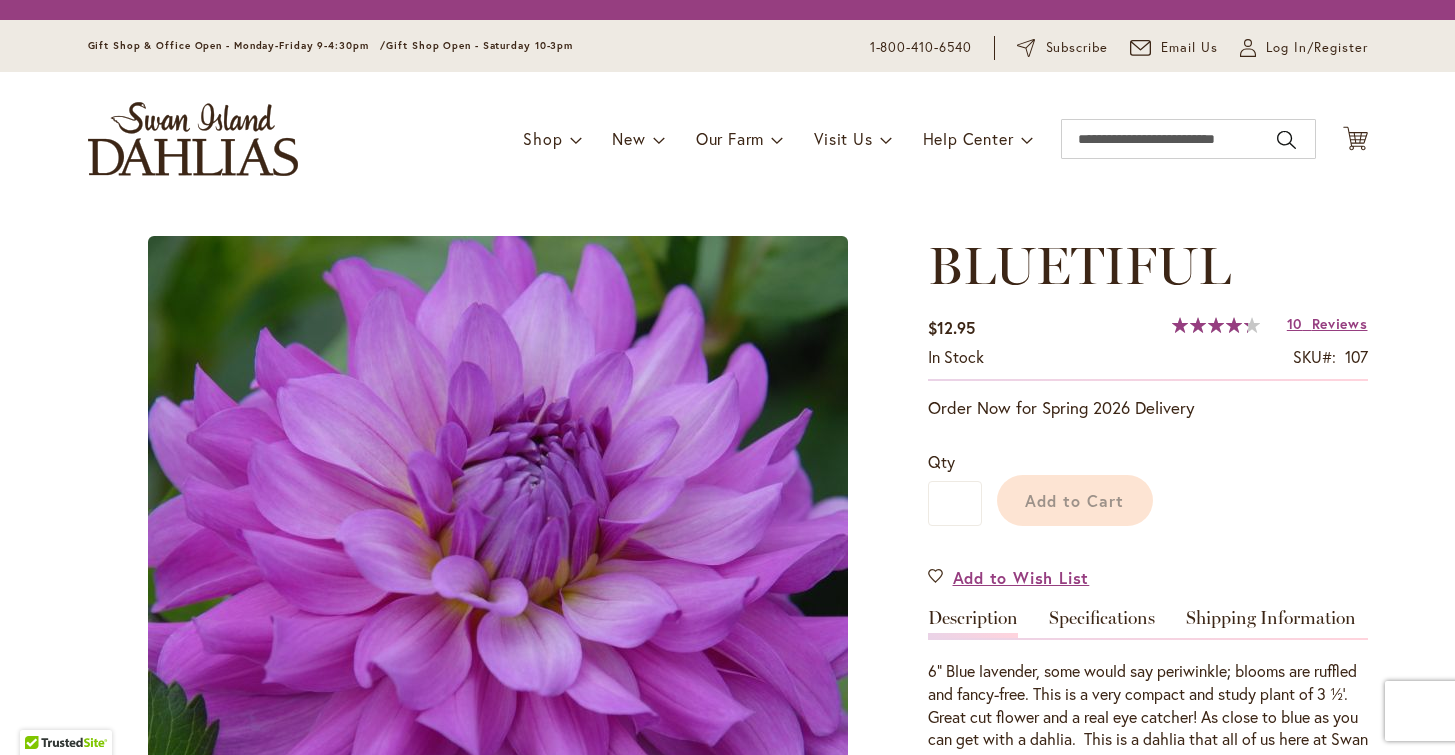 scroll, scrollTop: 0, scrollLeft: 0, axis: both 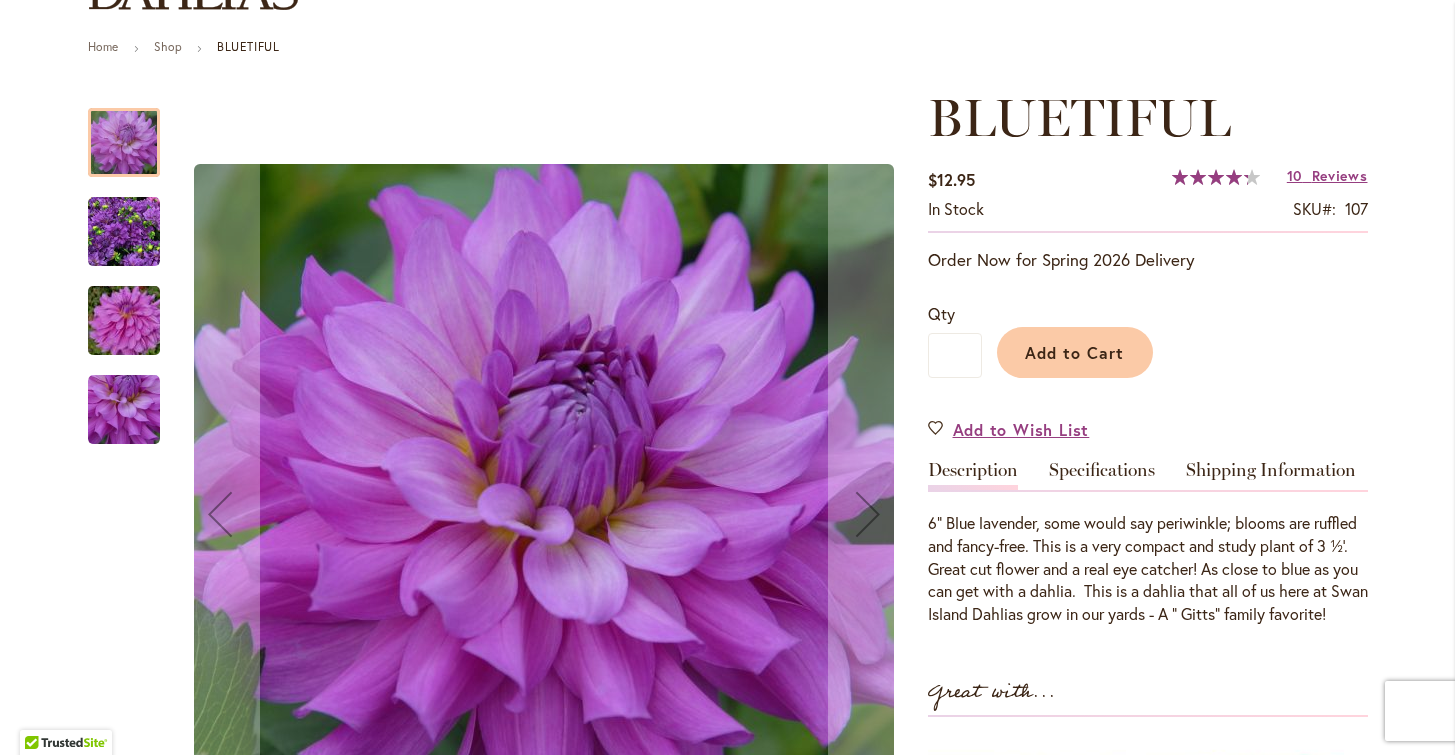 click at bounding box center [124, 321] 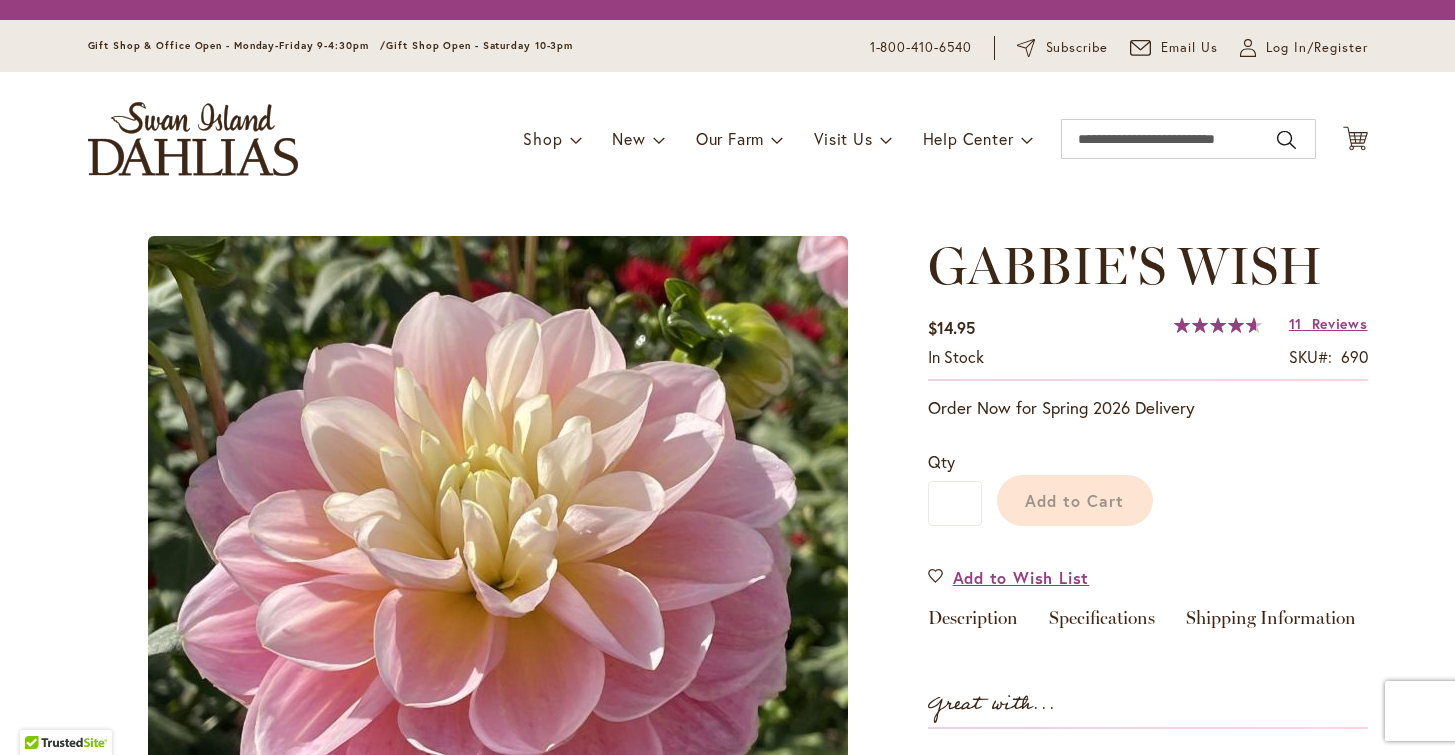 scroll, scrollTop: 0, scrollLeft: 0, axis: both 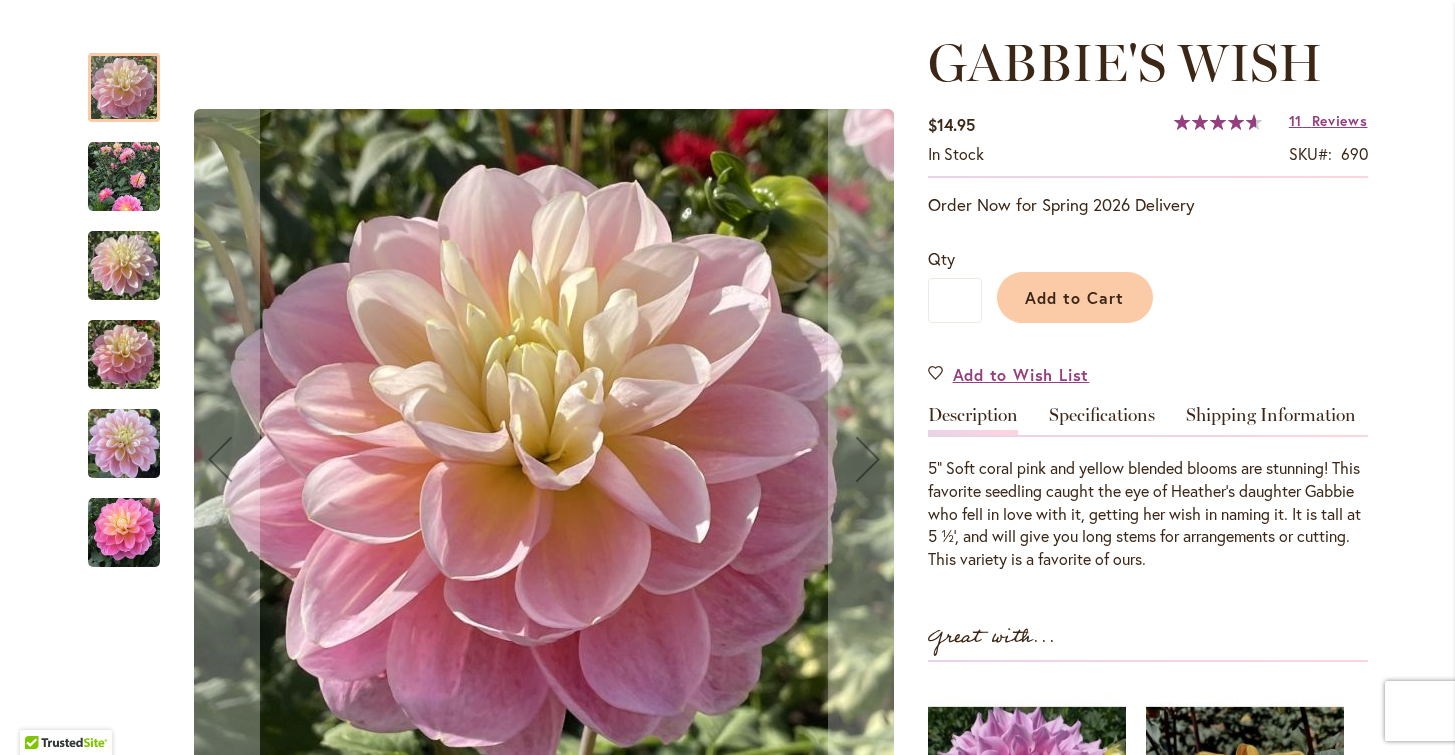 click at bounding box center (124, 266) 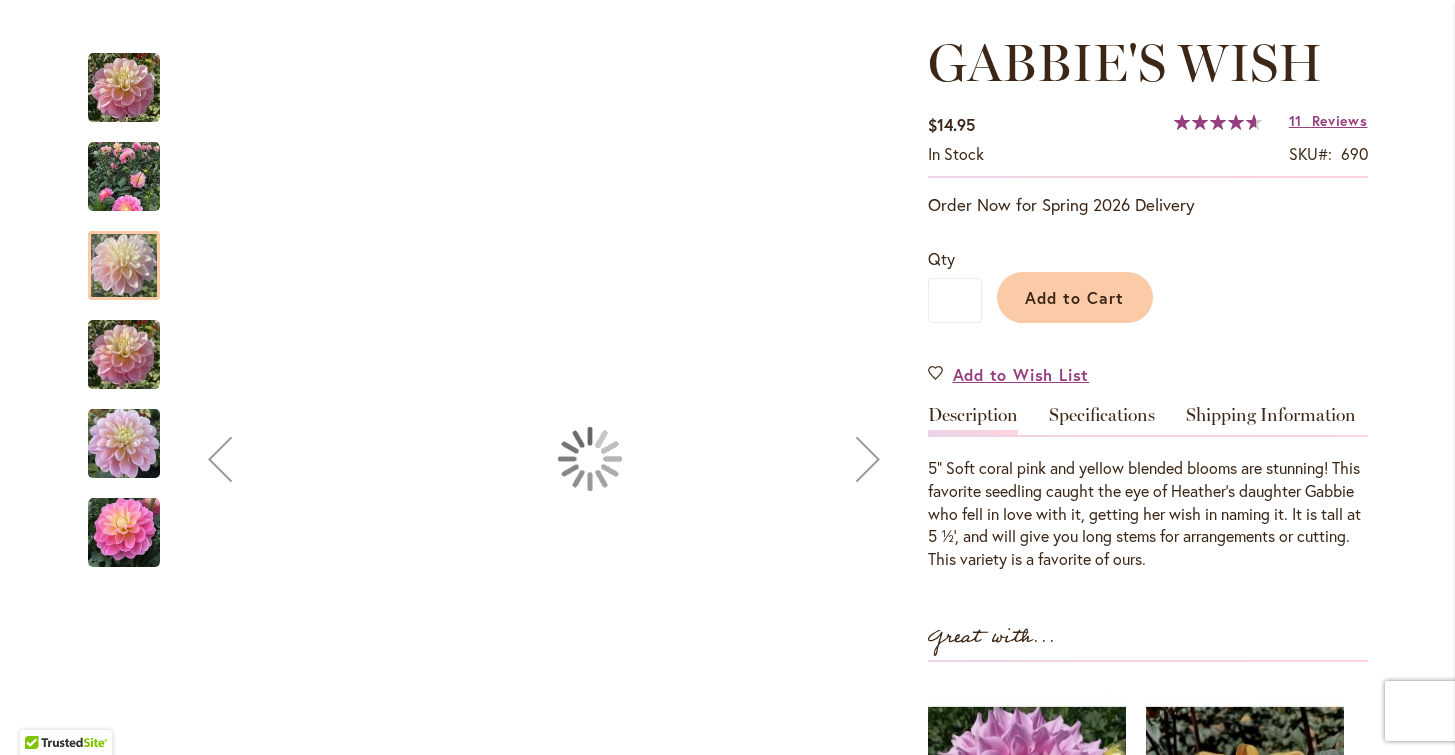 click at bounding box center [124, 355] 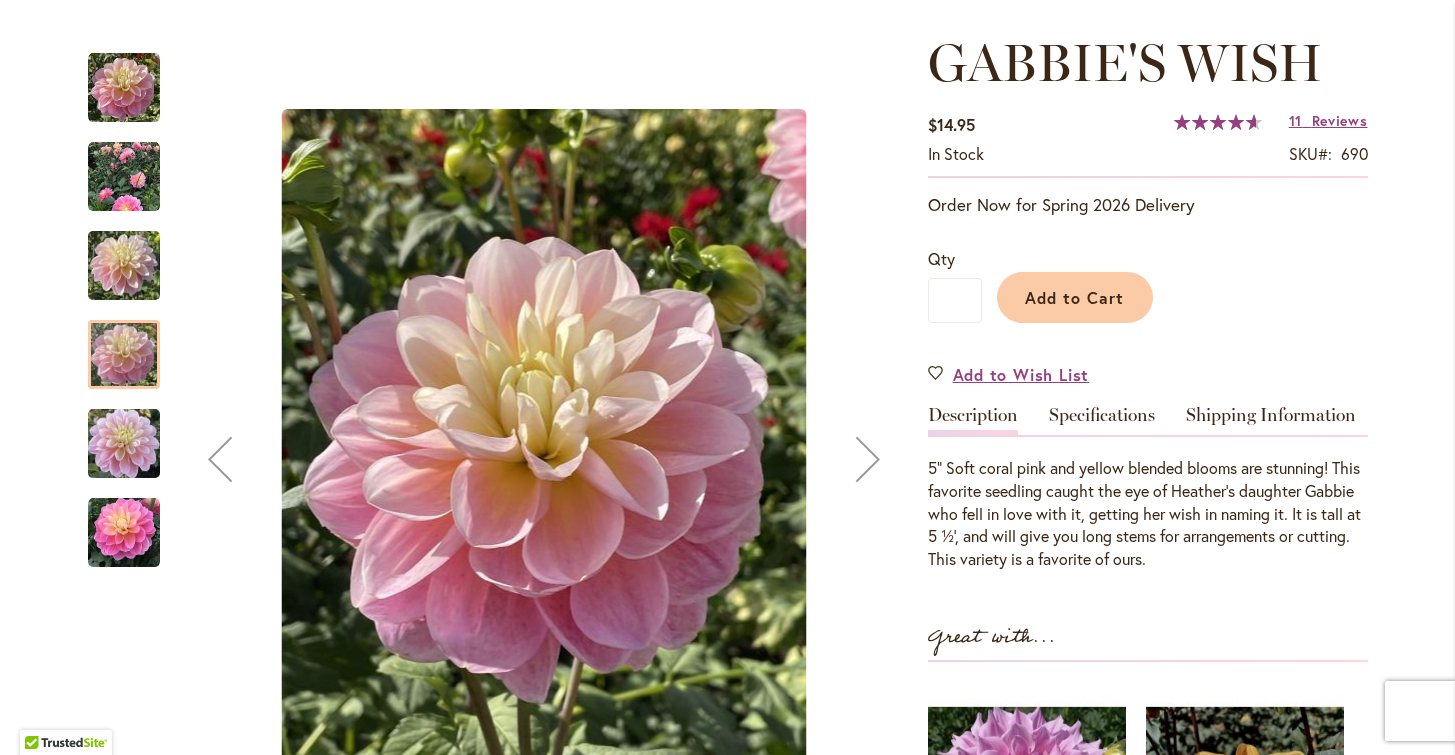 click at bounding box center [124, 444] 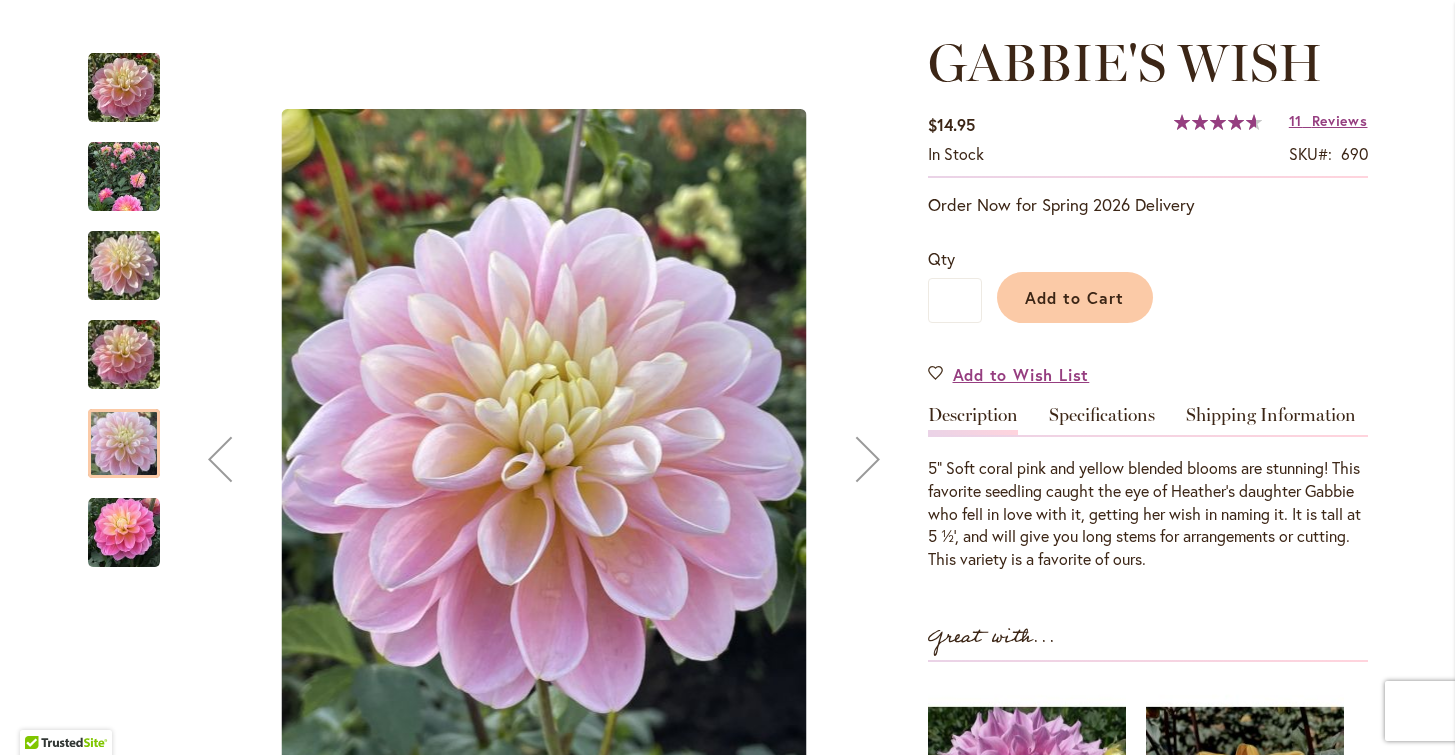 click at bounding box center (124, 533) 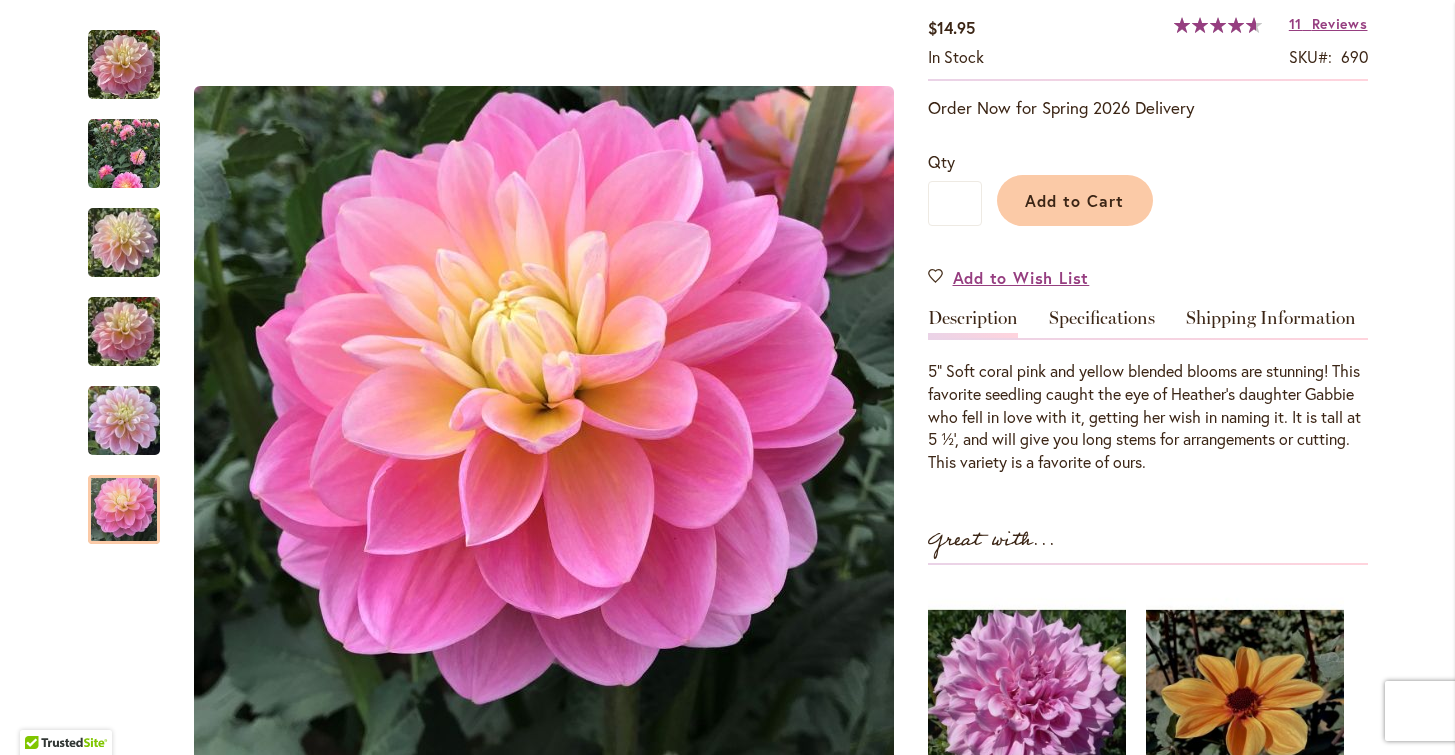 scroll, scrollTop: 352, scrollLeft: 0, axis: vertical 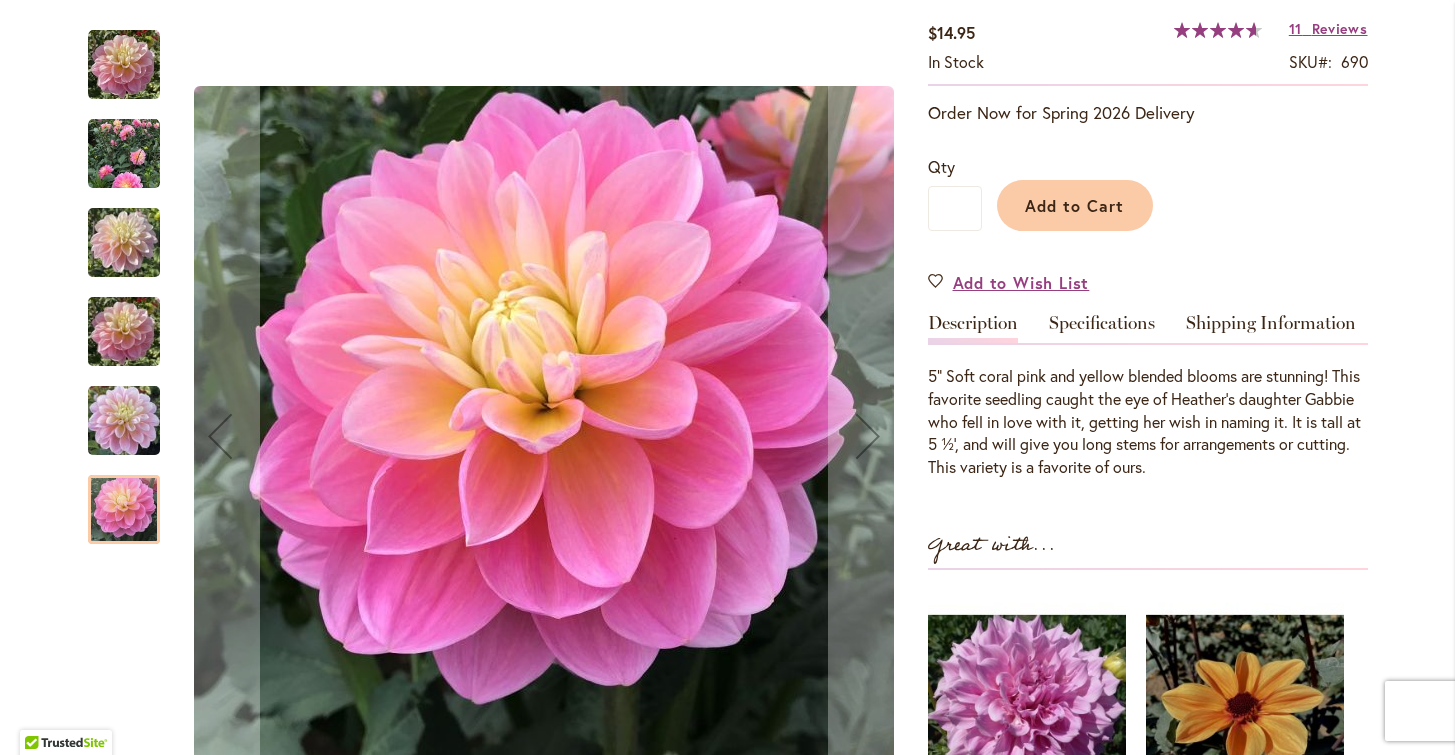click at bounding box center (124, 332) 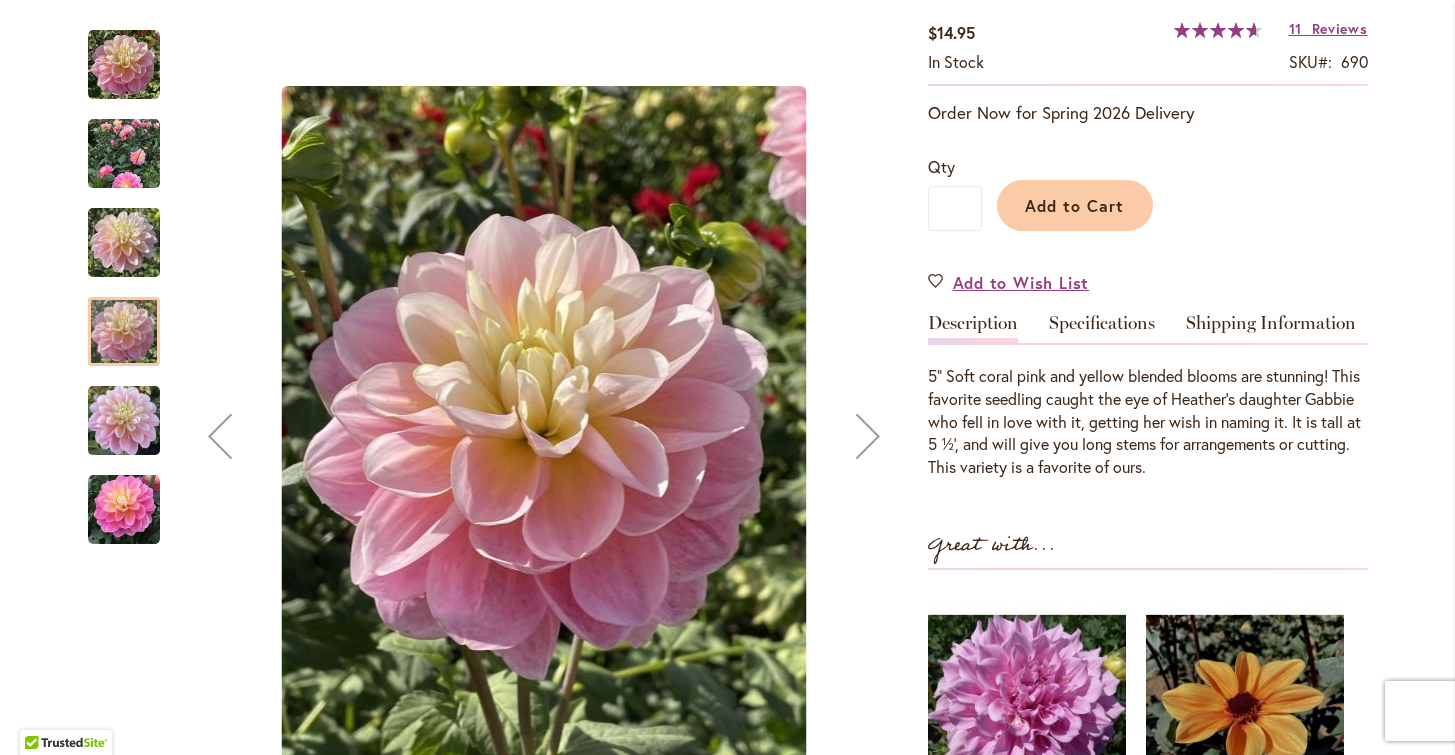 click at bounding box center [124, 154] 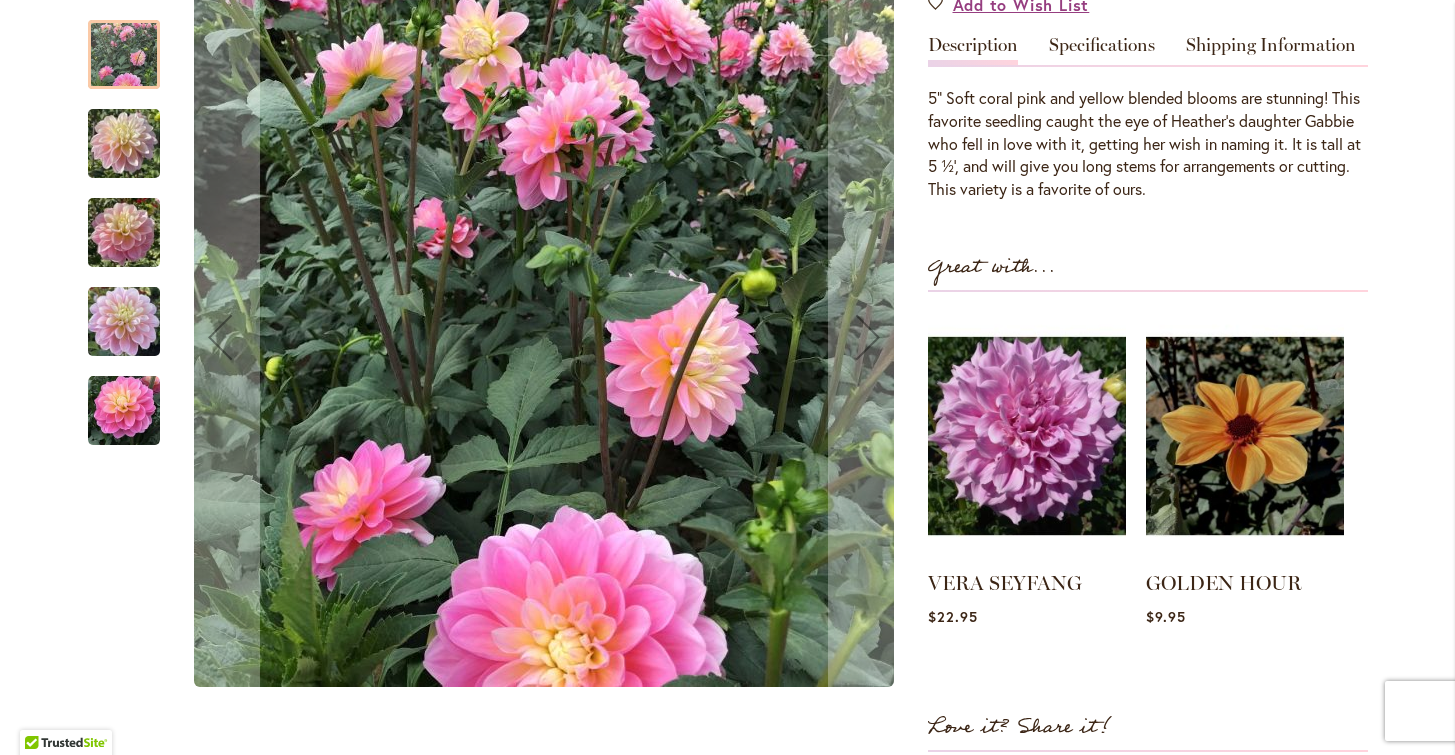 scroll, scrollTop: 633, scrollLeft: 0, axis: vertical 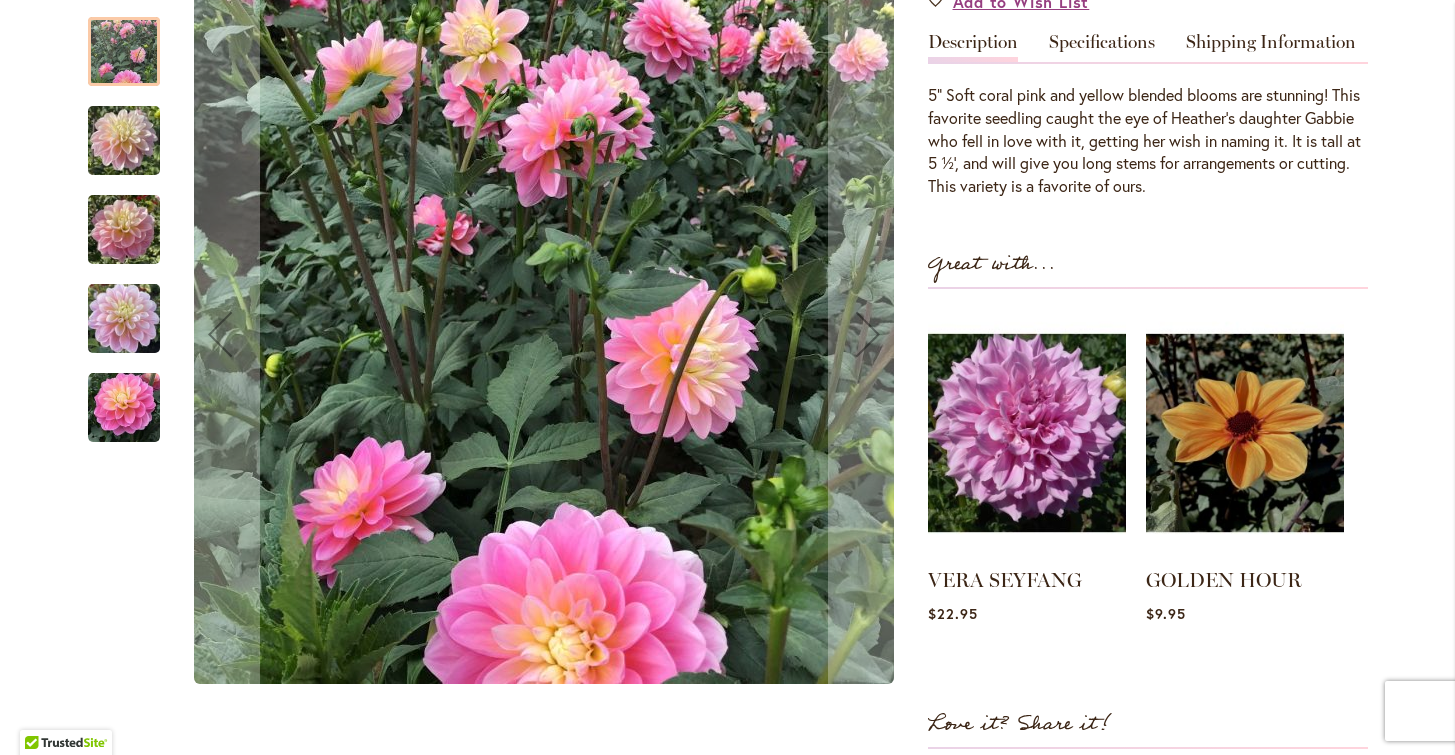 click at bounding box center [124, 230] 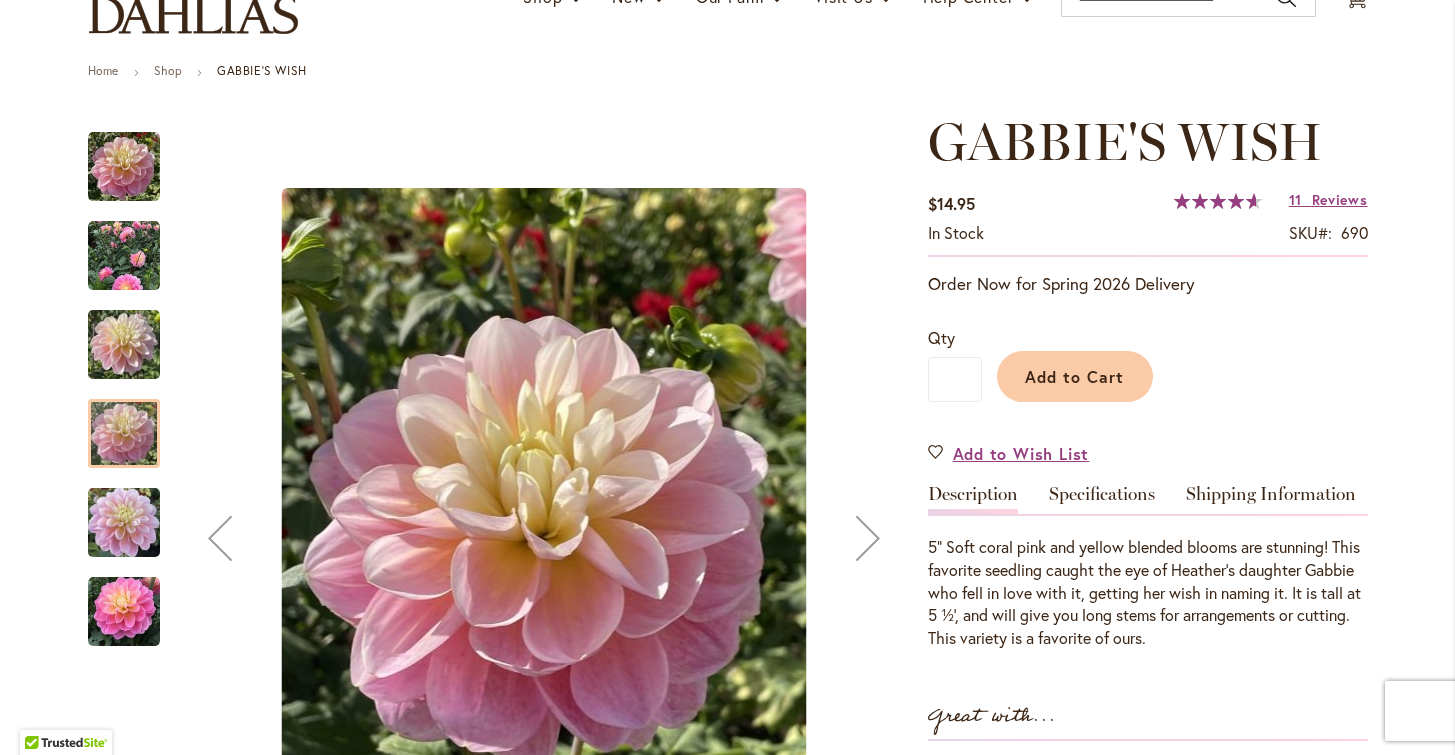 scroll, scrollTop: 189, scrollLeft: 0, axis: vertical 